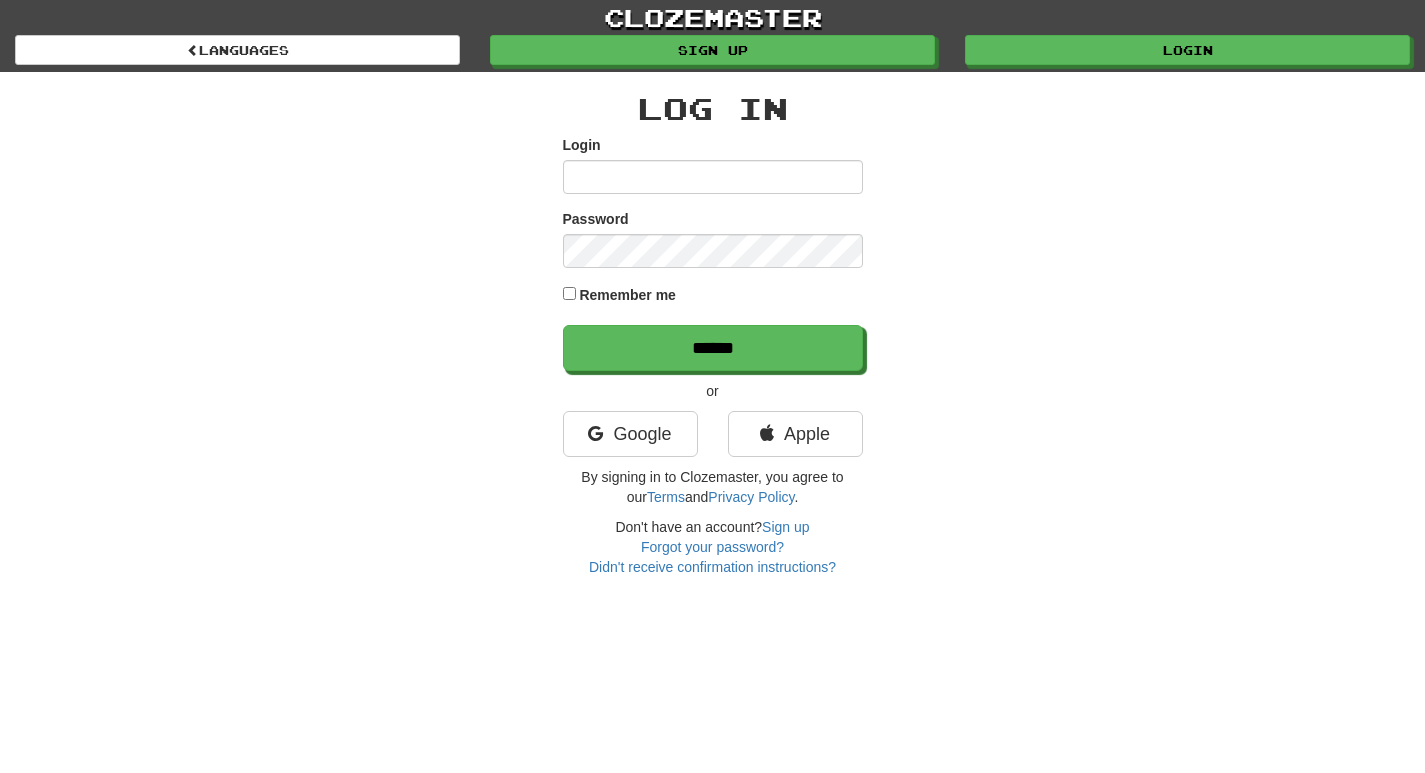 scroll, scrollTop: 0, scrollLeft: 0, axis: both 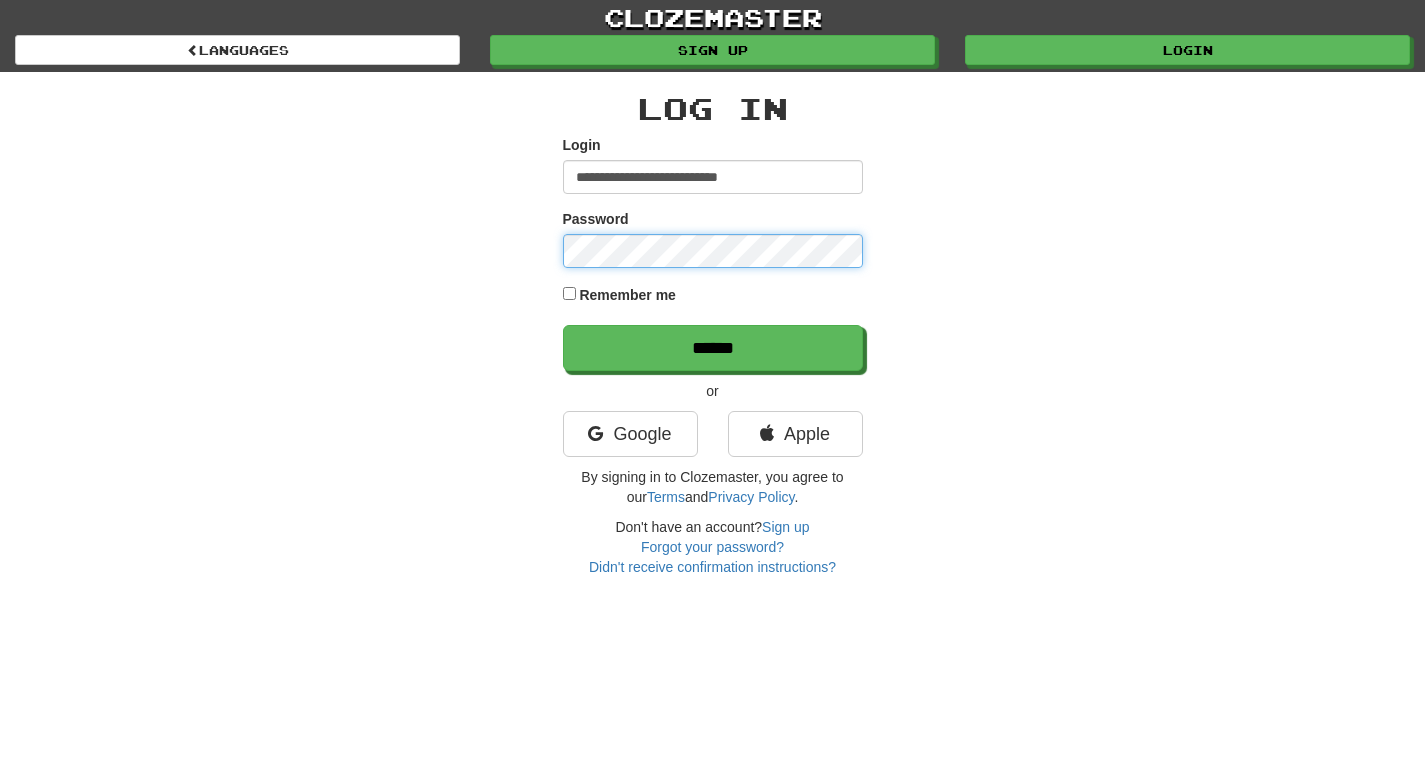 click on "******" at bounding box center [713, 348] 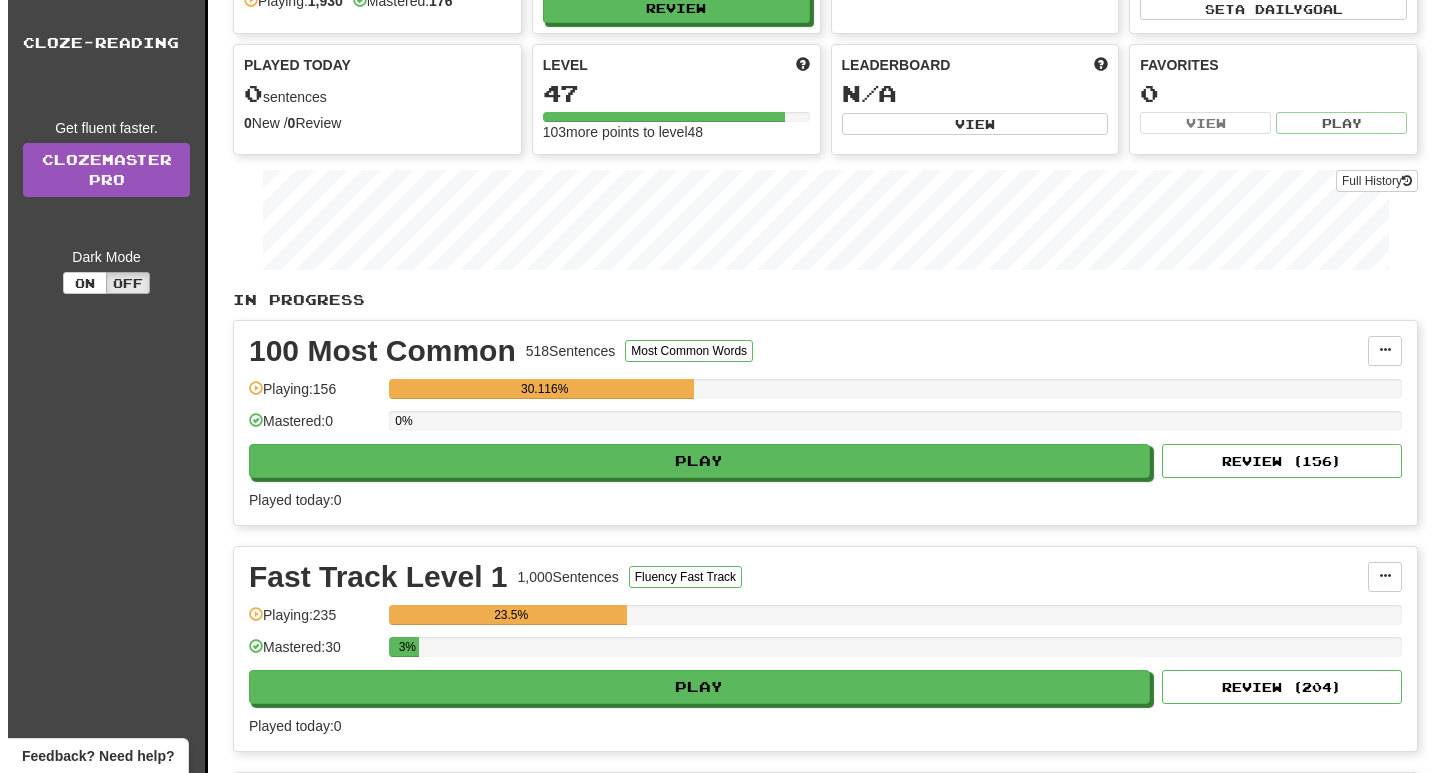scroll, scrollTop: 600, scrollLeft: 0, axis: vertical 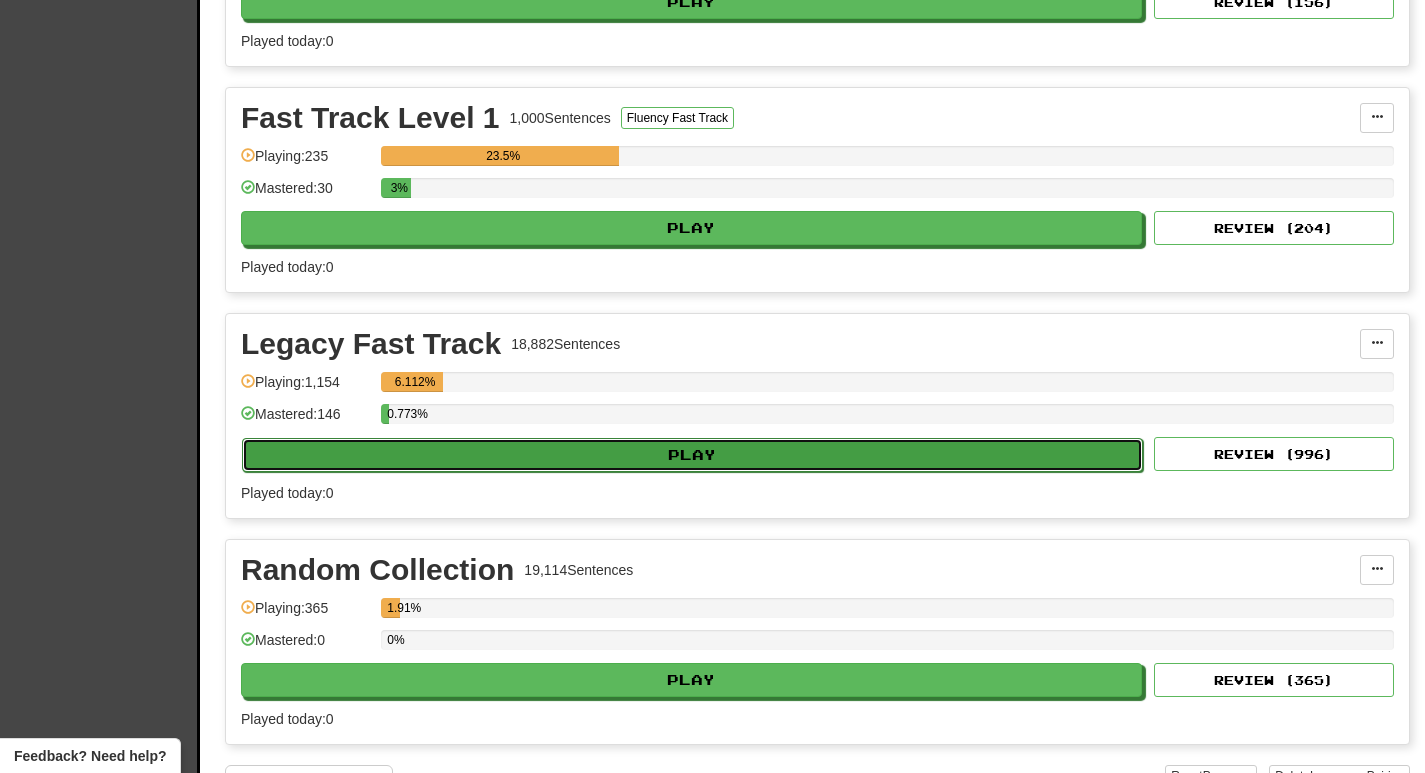 click on "Play" at bounding box center [692, 455] 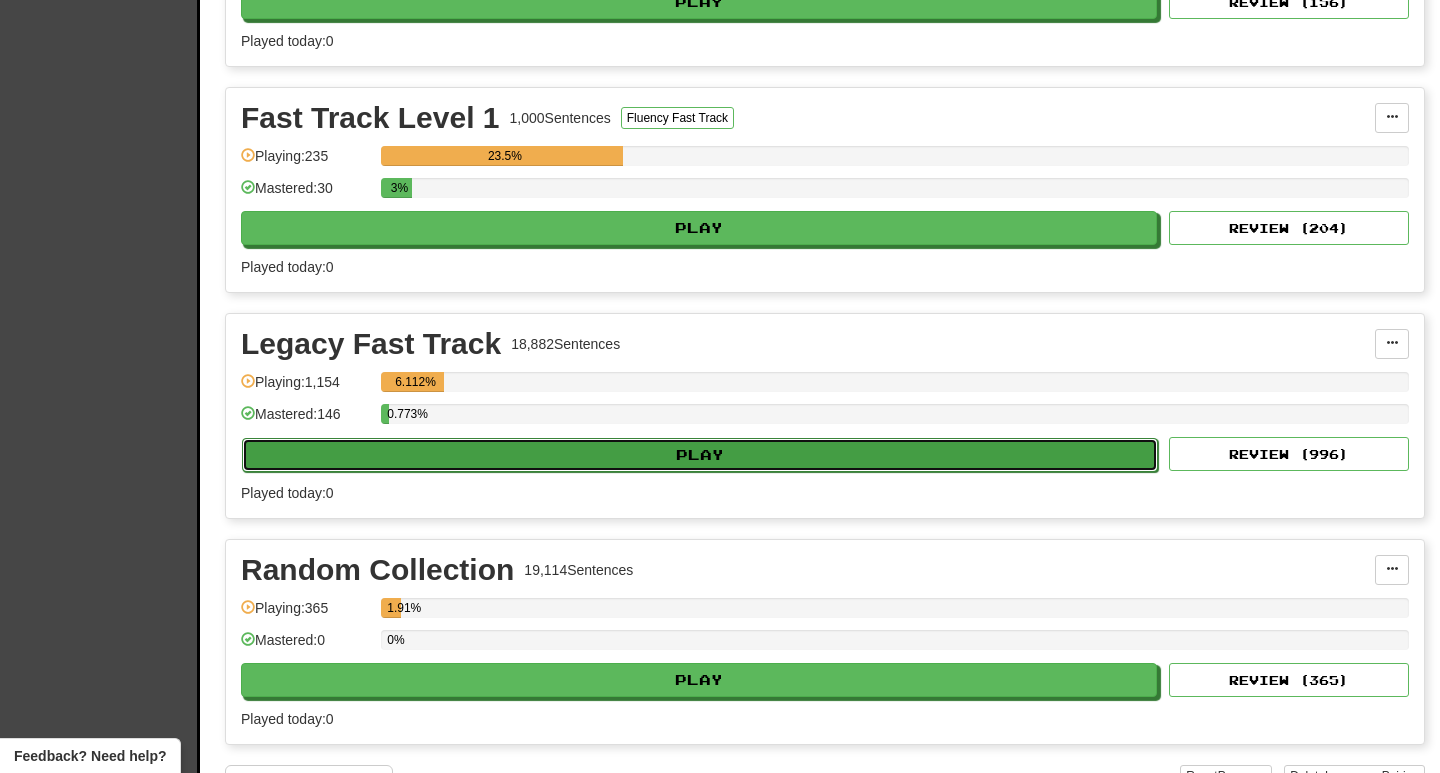 select on "**" 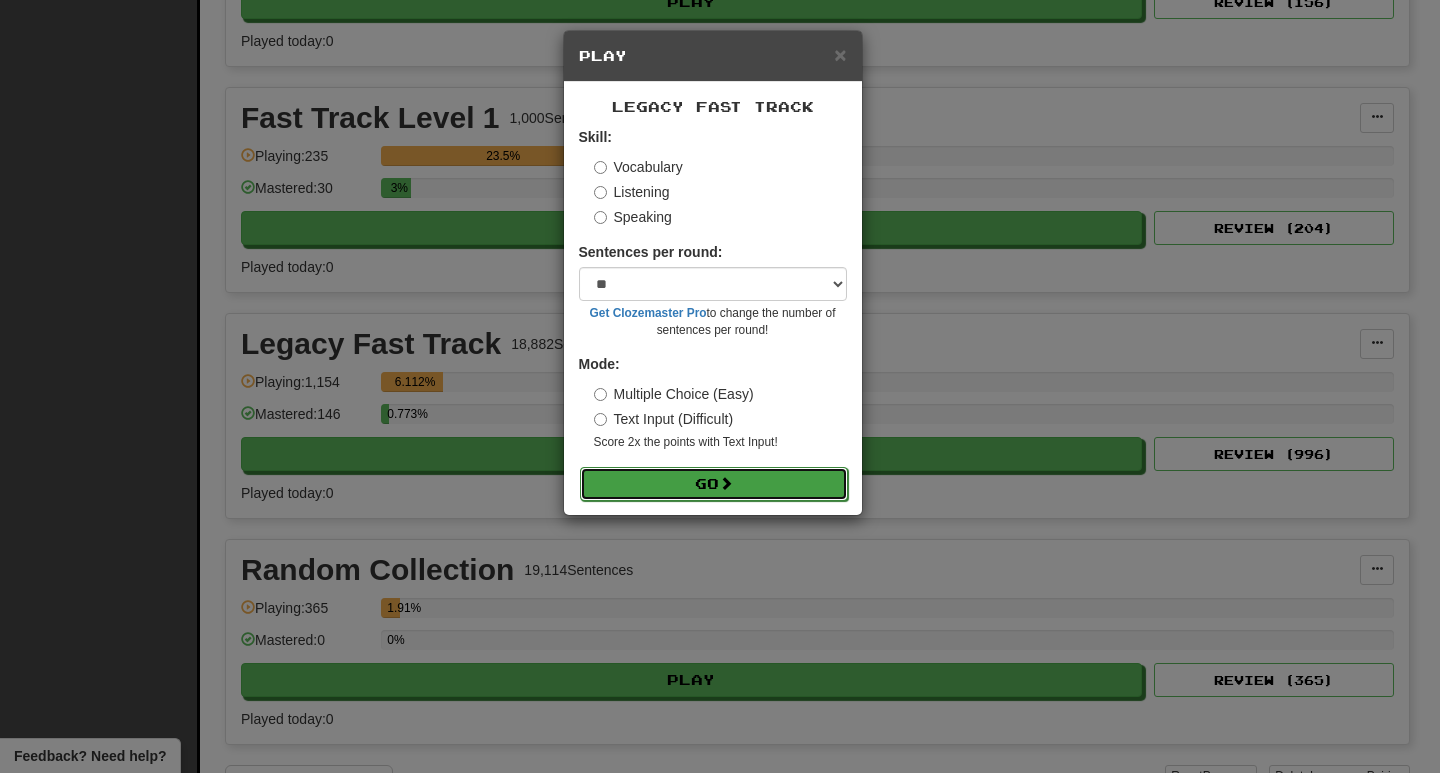 click on "Go" at bounding box center (714, 484) 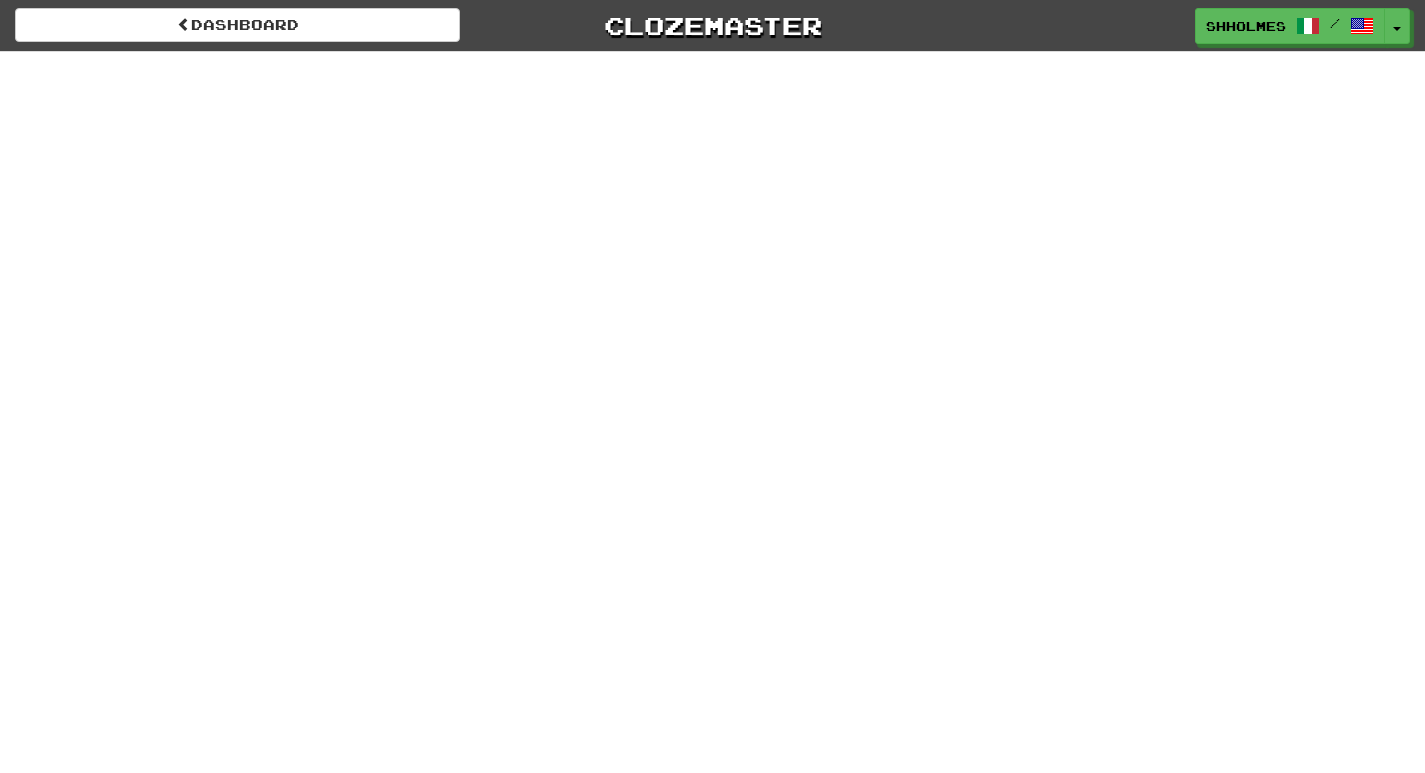 scroll, scrollTop: 0, scrollLeft: 0, axis: both 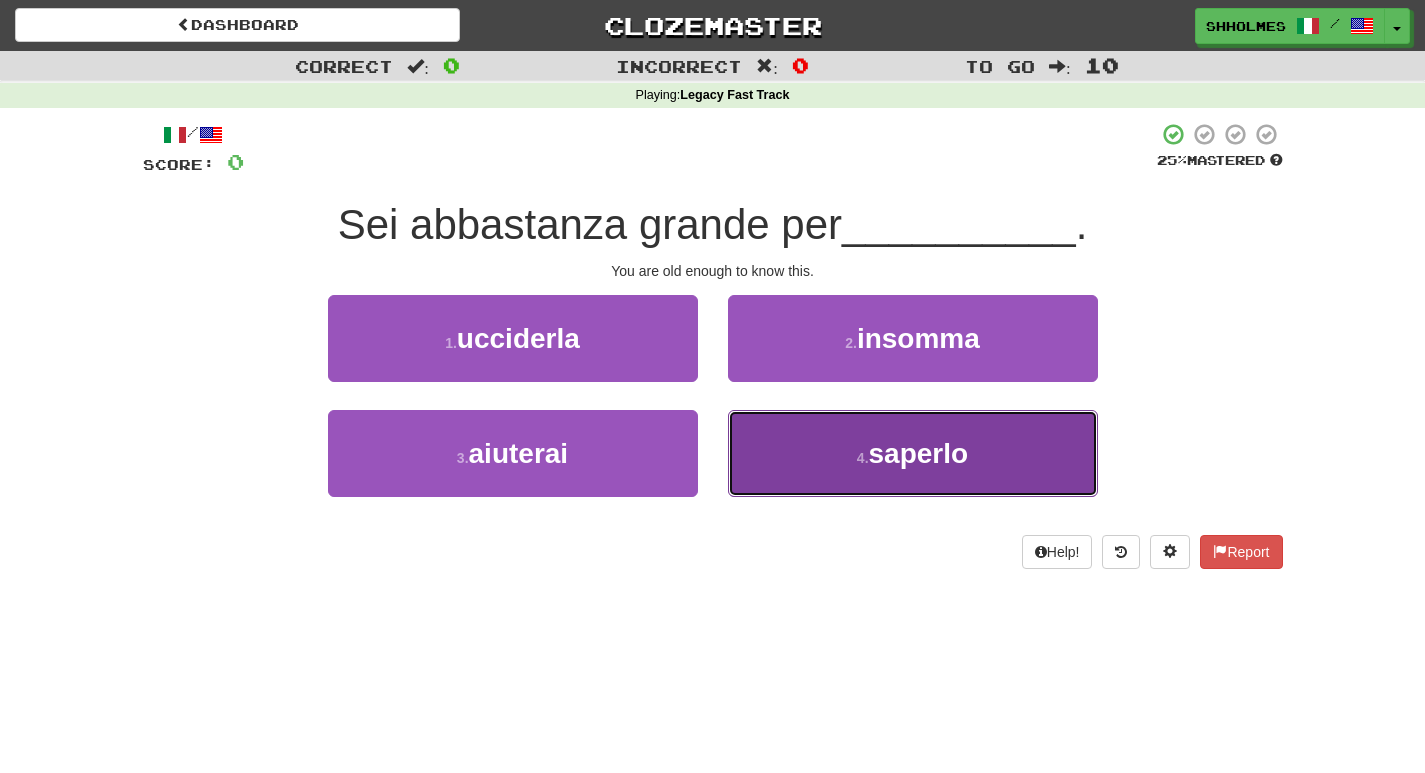 click on "saperlo" at bounding box center (919, 453) 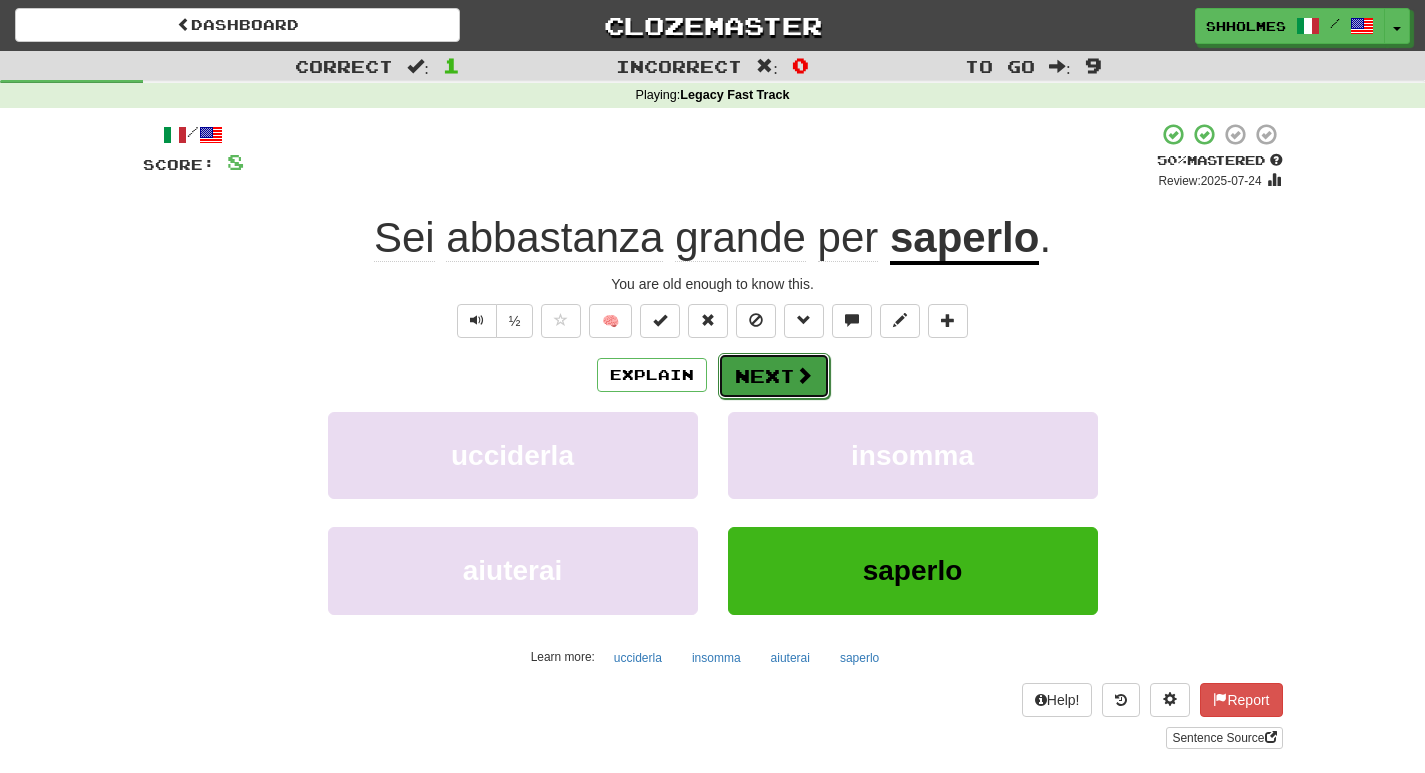 click on "Next" at bounding box center [774, 376] 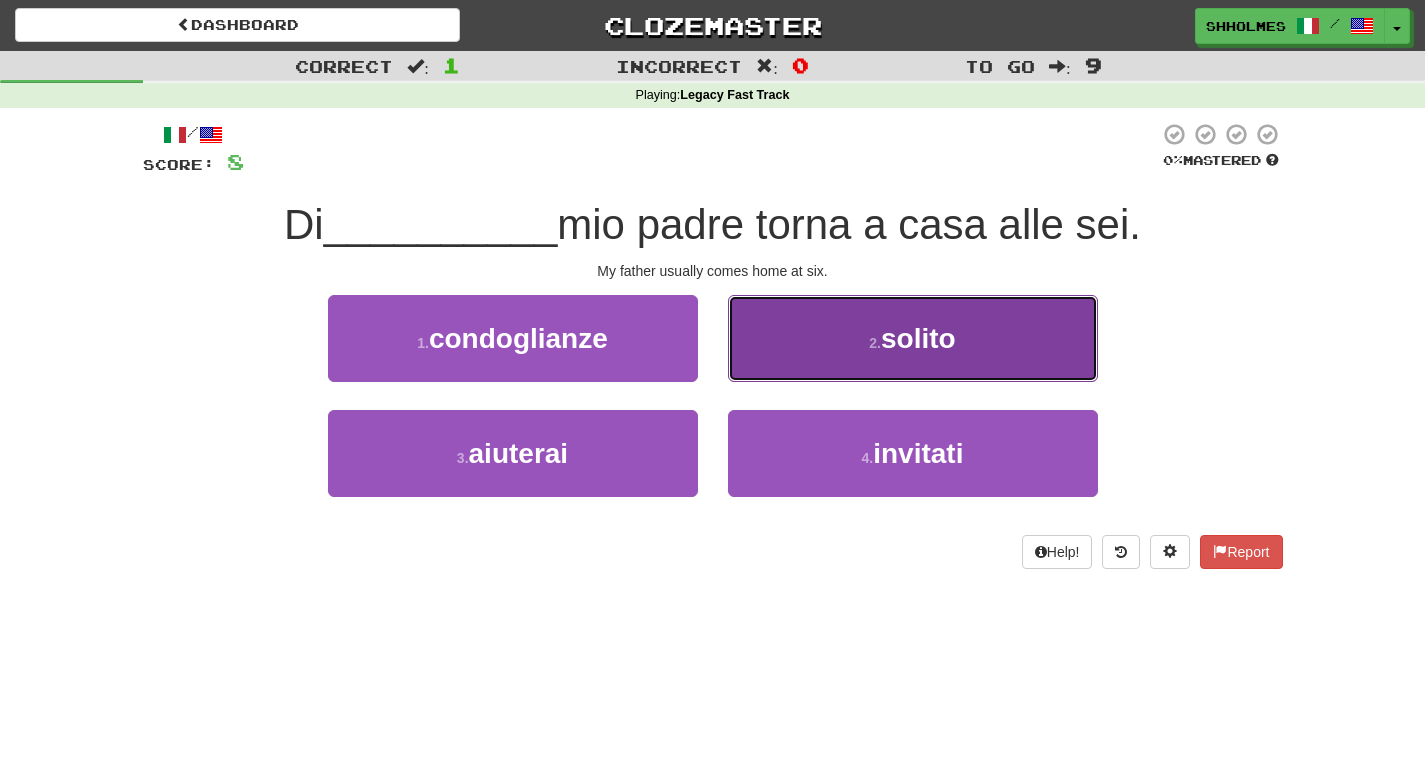 click on "2 .  solito" at bounding box center (913, 338) 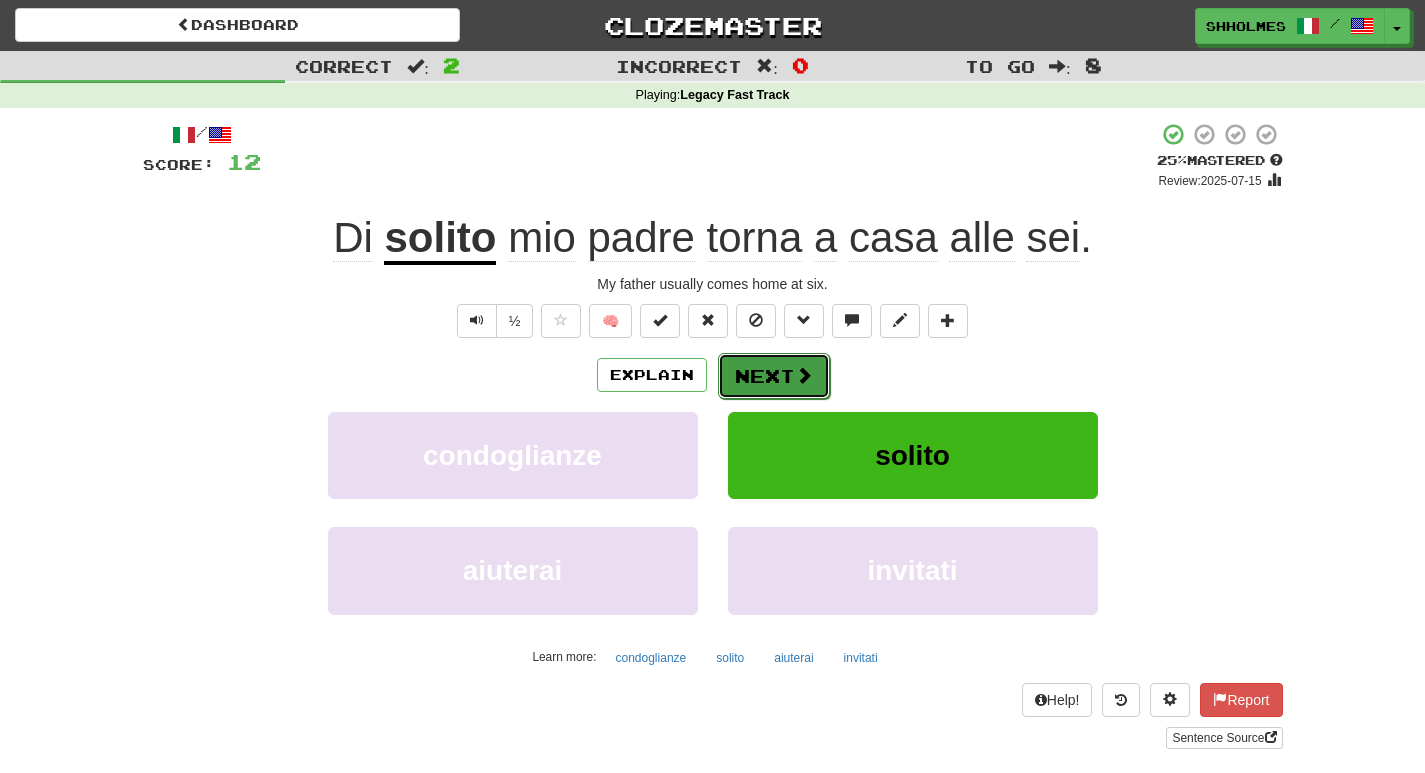 click on "Next" at bounding box center [774, 376] 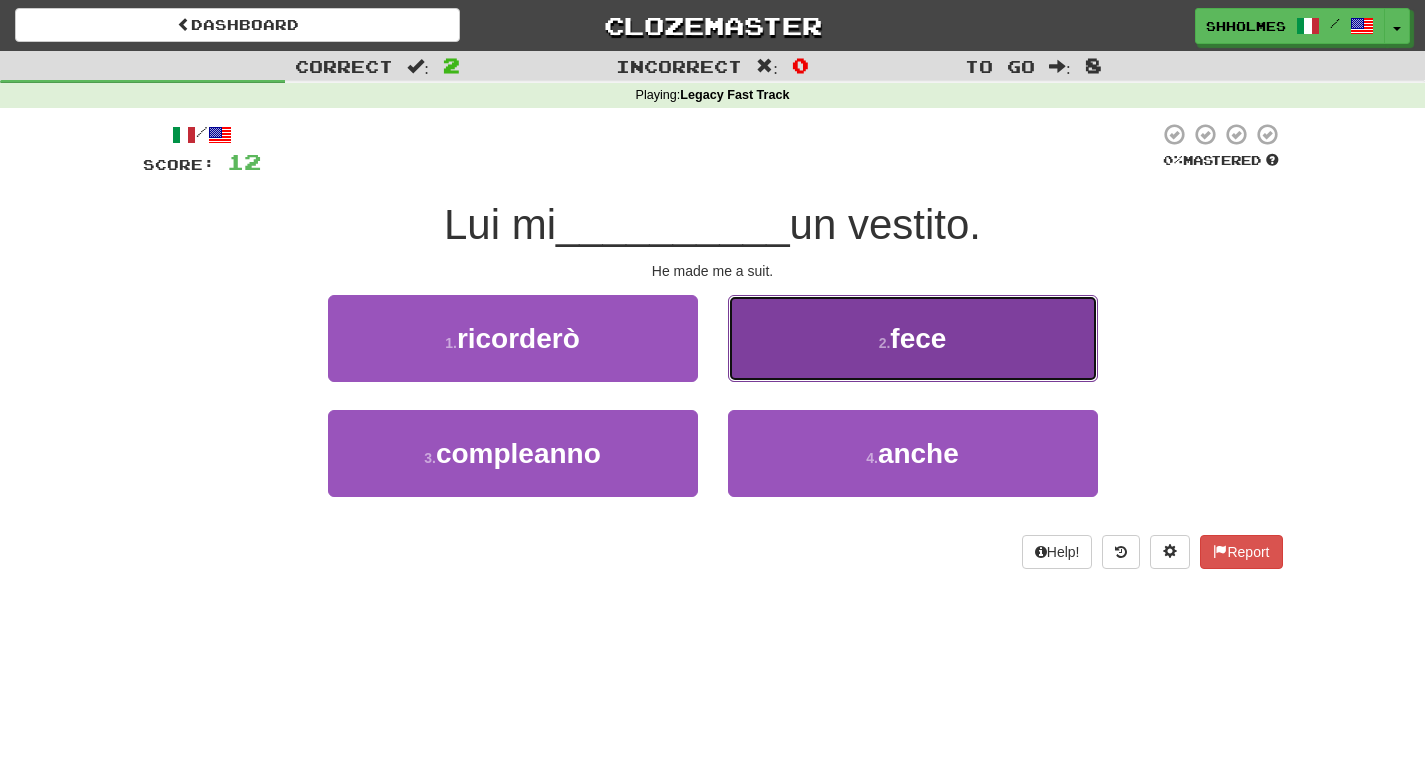 click on "2 ." at bounding box center (885, 343) 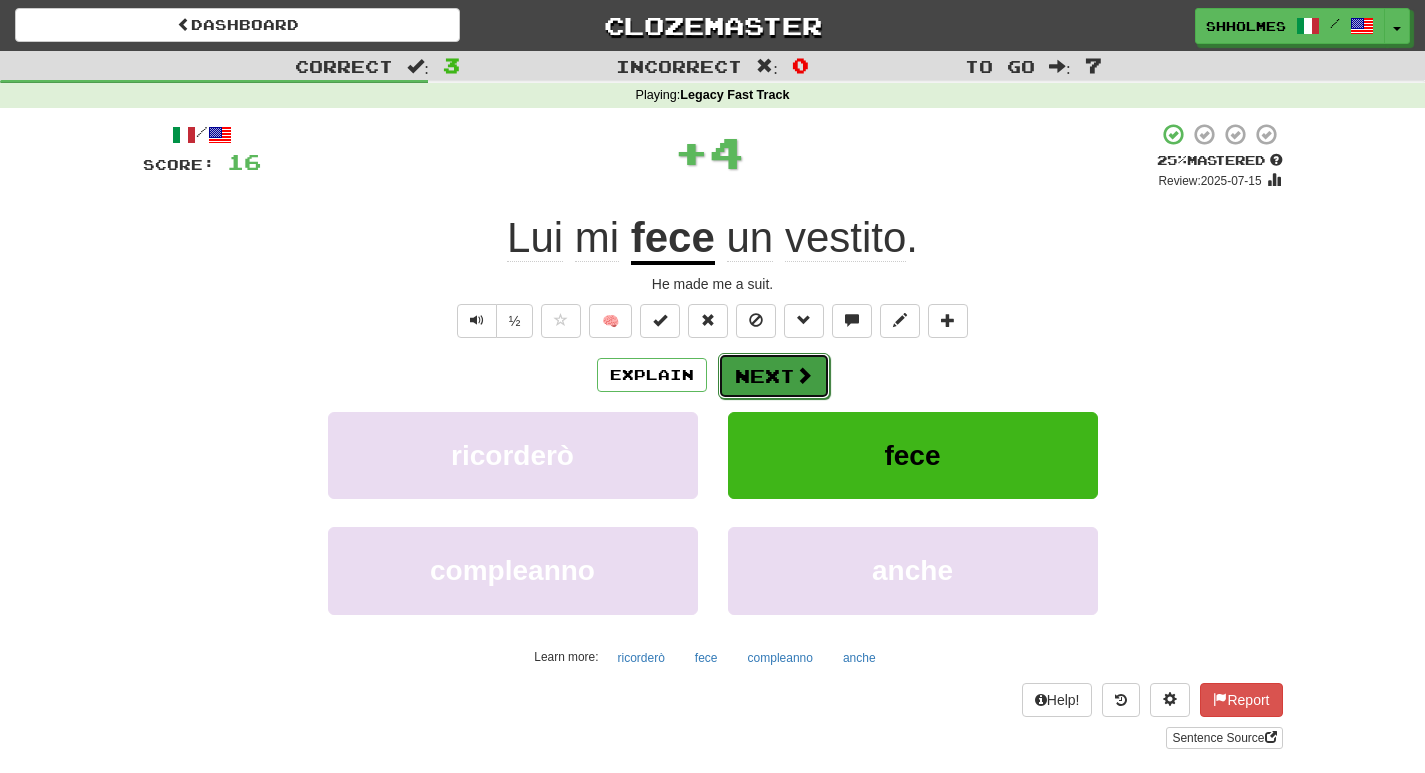 click on "Next" at bounding box center (774, 376) 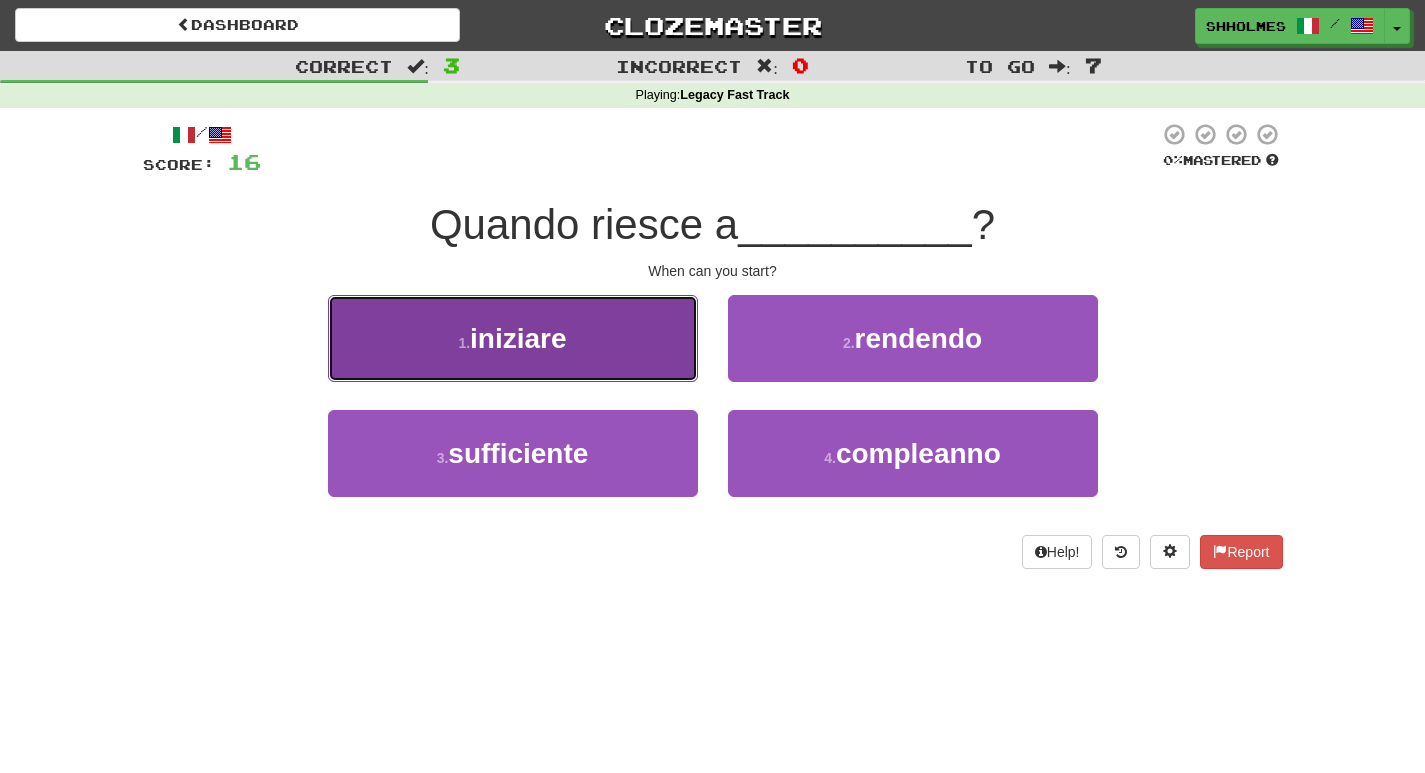 click on "1 .  iniziare" at bounding box center [513, 338] 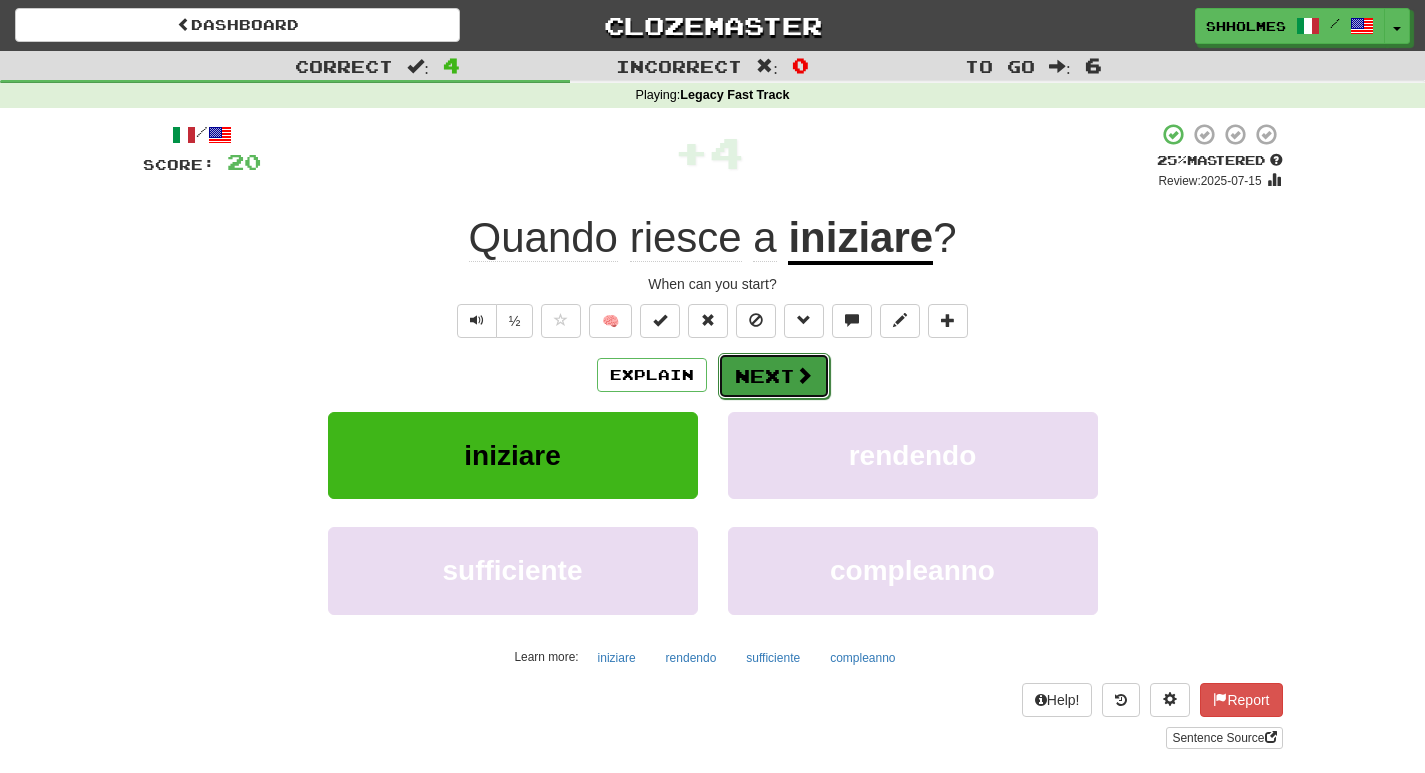click on "Next" at bounding box center (774, 376) 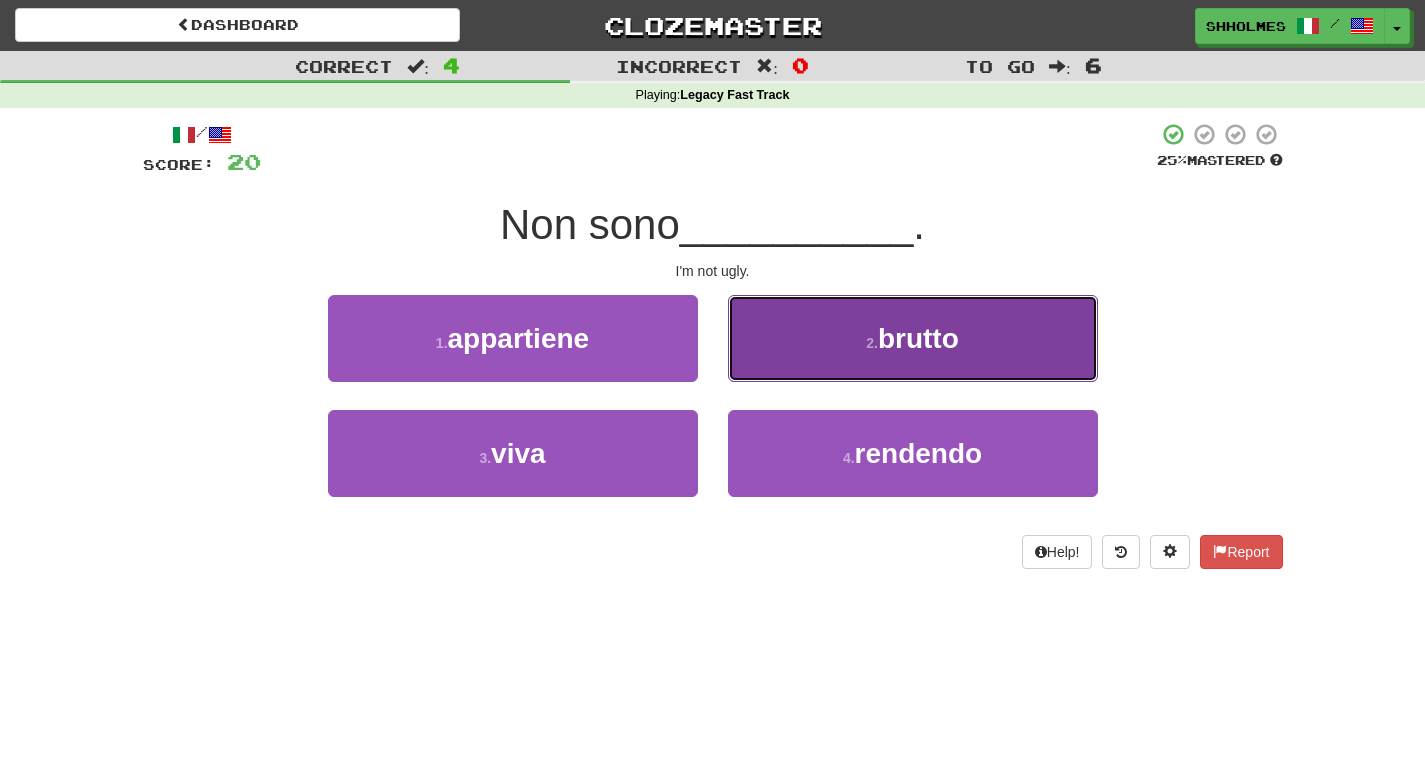 click on "2 .  brutto" at bounding box center (913, 338) 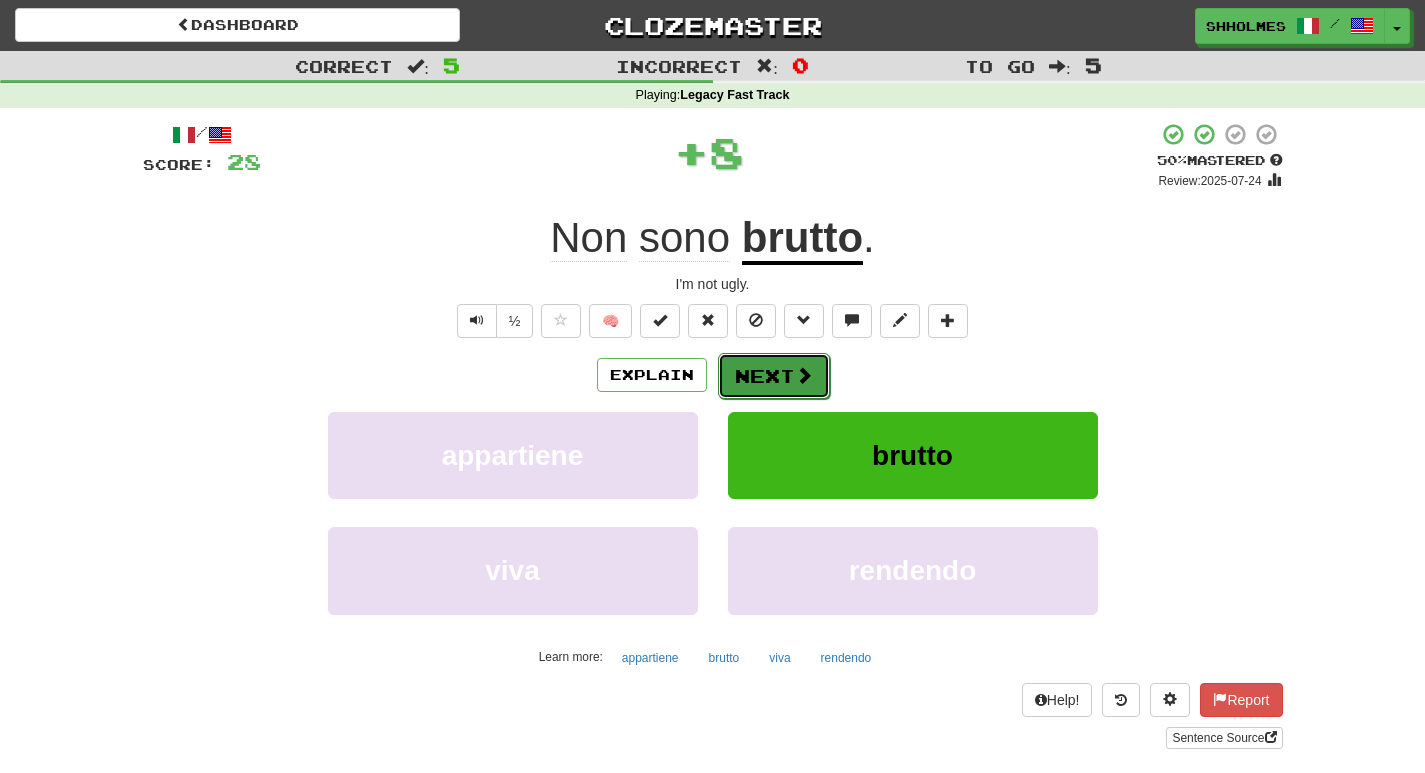 click on "Next" at bounding box center [774, 376] 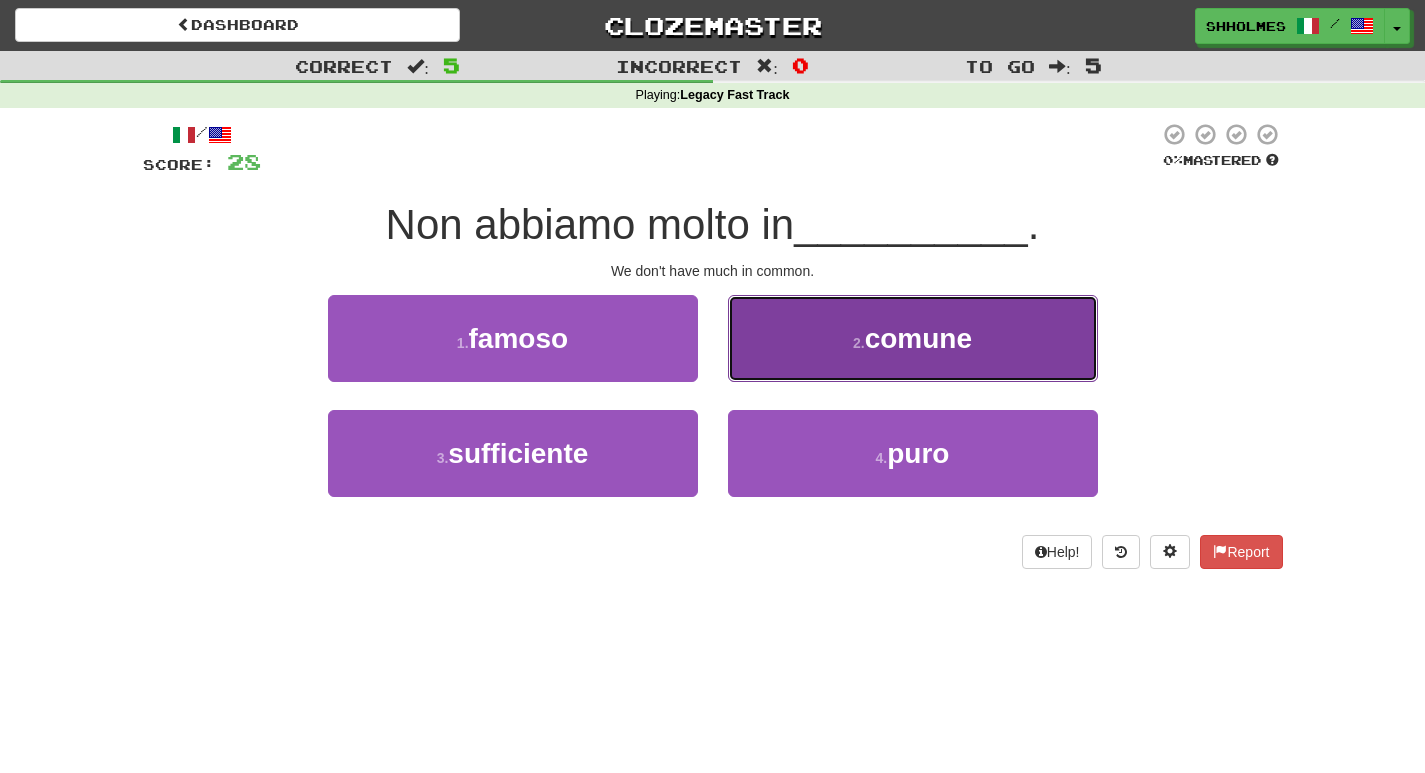 click on "comune" at bounding box center (918, 338) 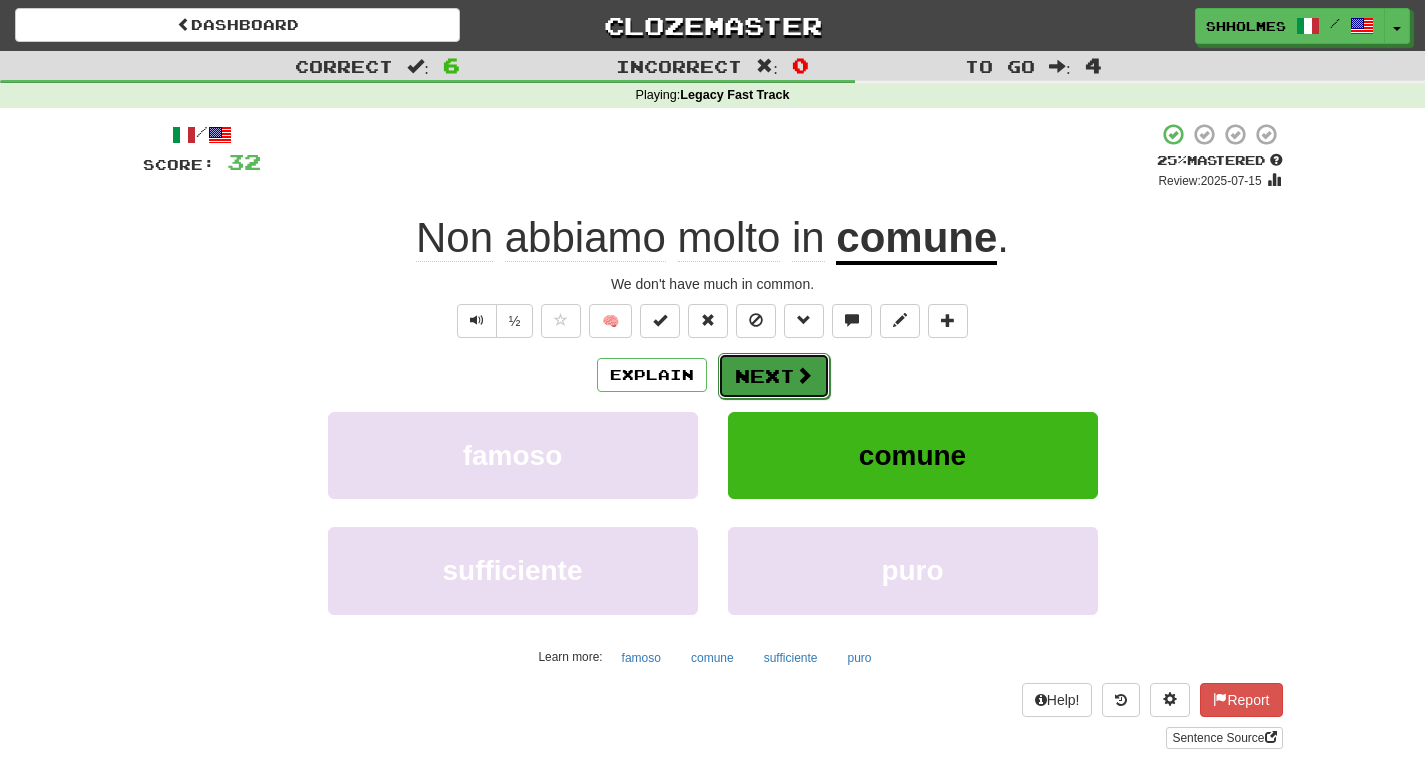 click at bounding box center [804, 375] 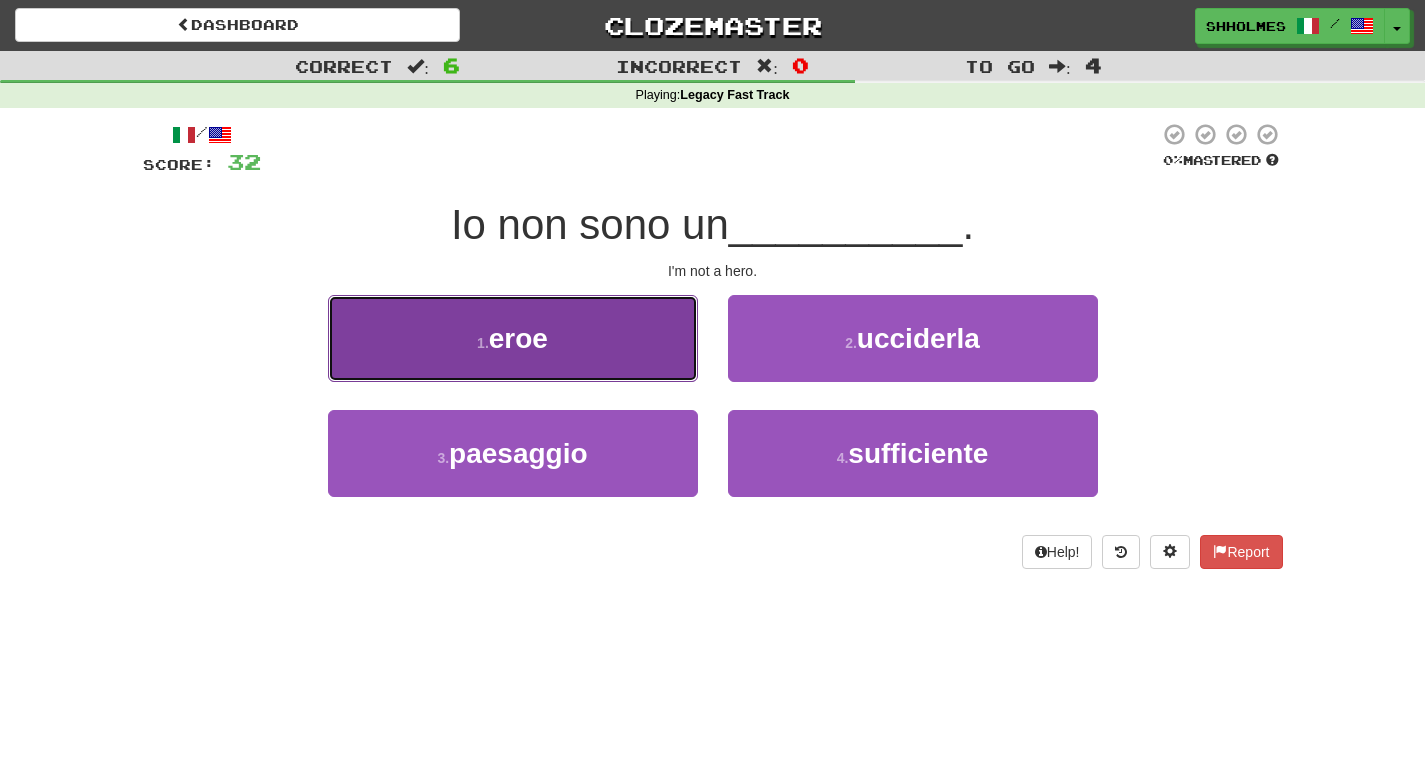 click on "eroe" at bounding box center (518, 338) 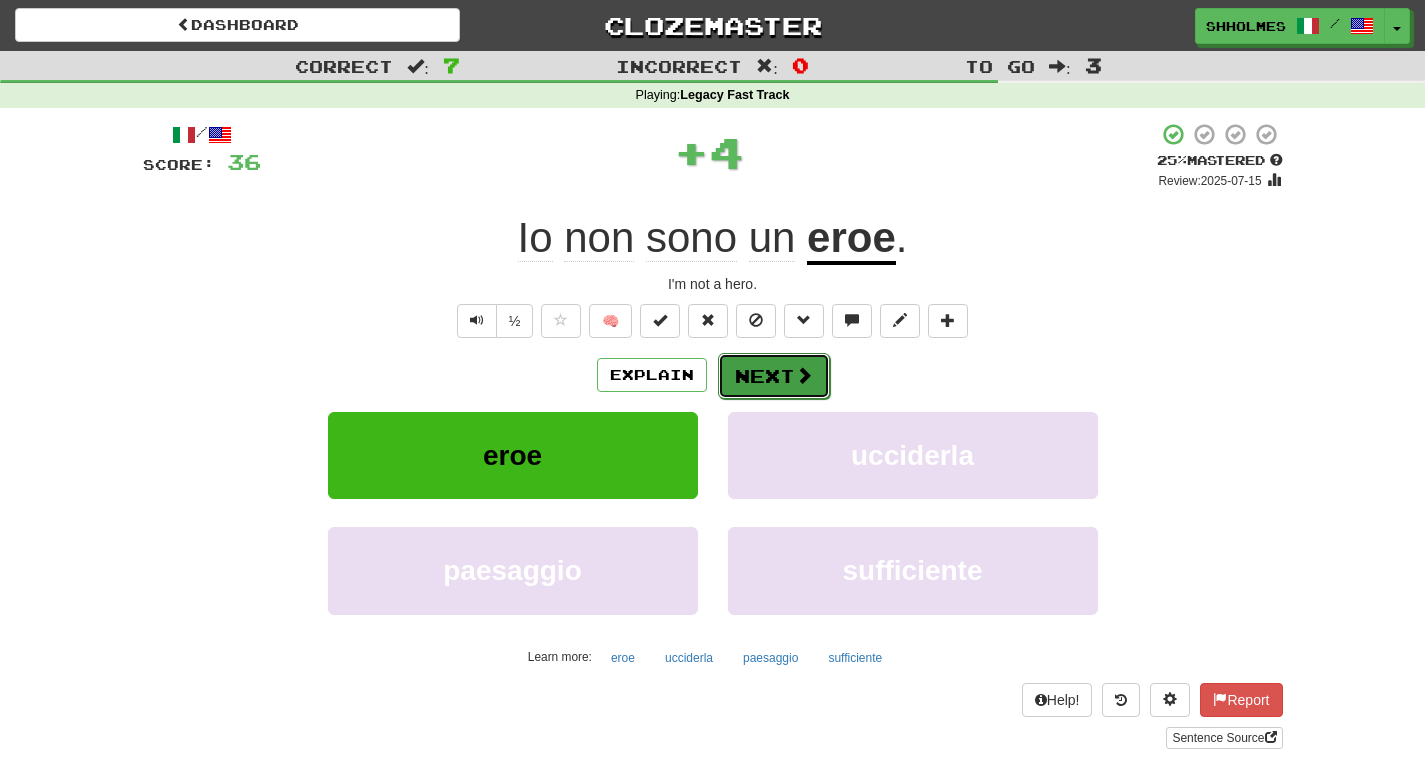 click on "Next" at bounding box center (774, 376) 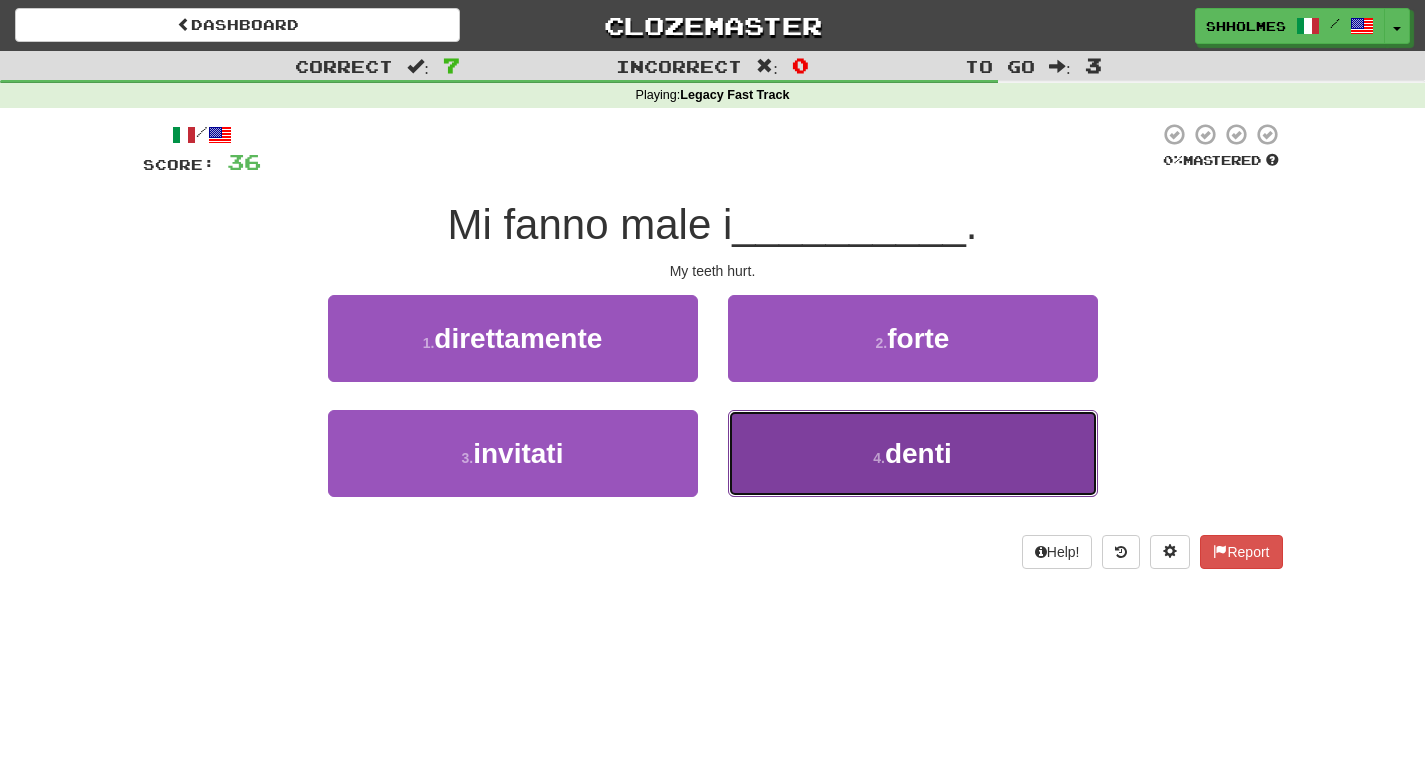 click on "4 .  denti" at bounding box center (913, 453) 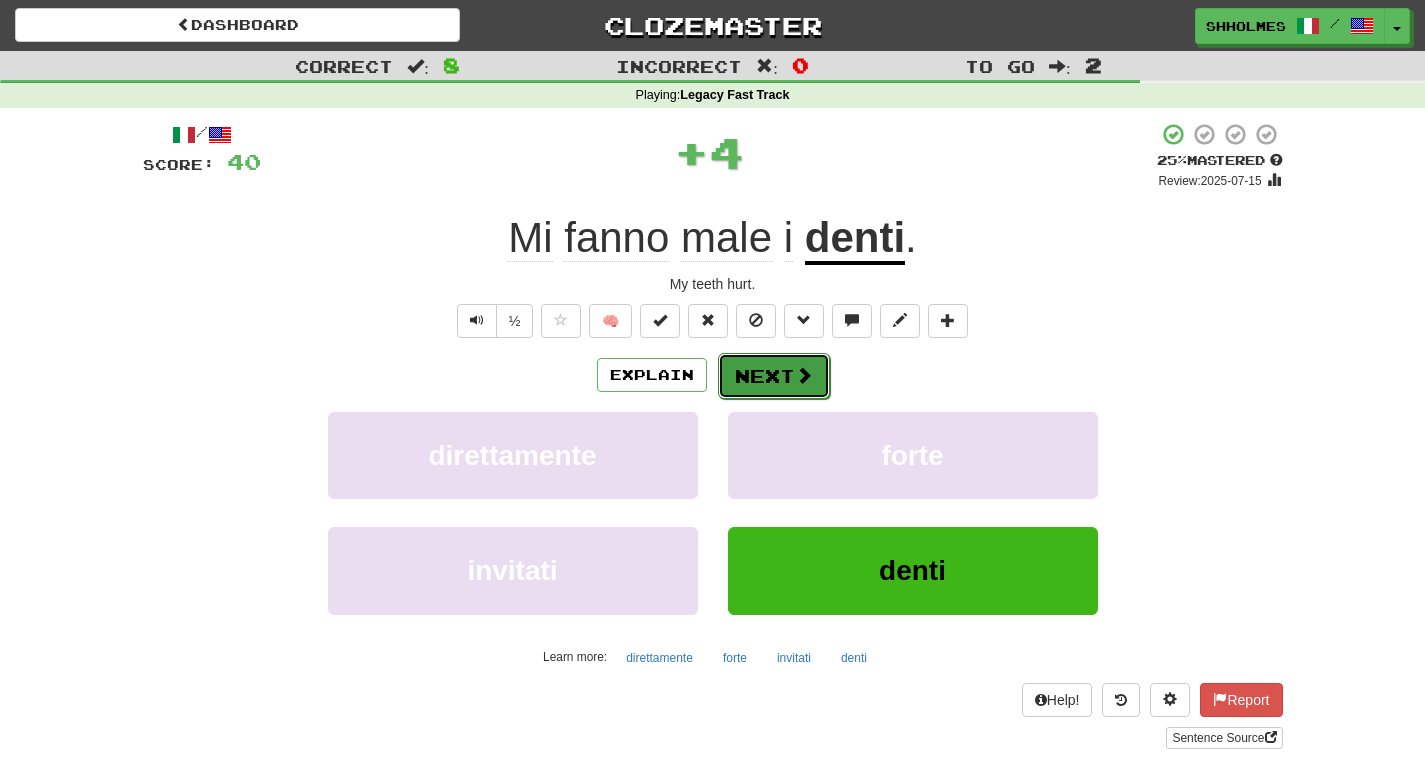 click on "Next" at bounding box center [774, 376] 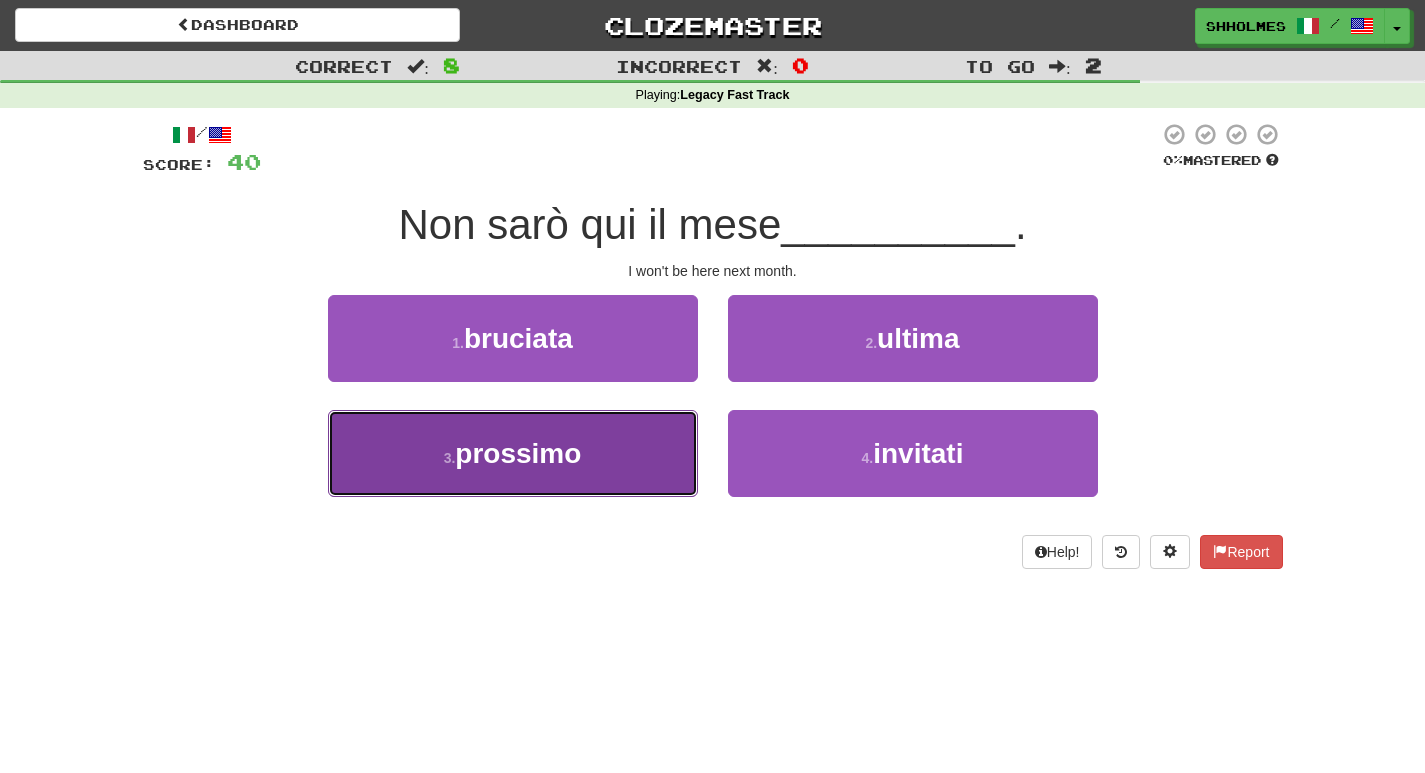 click on "3 .  prossimo" at bounding box center (513, 453) 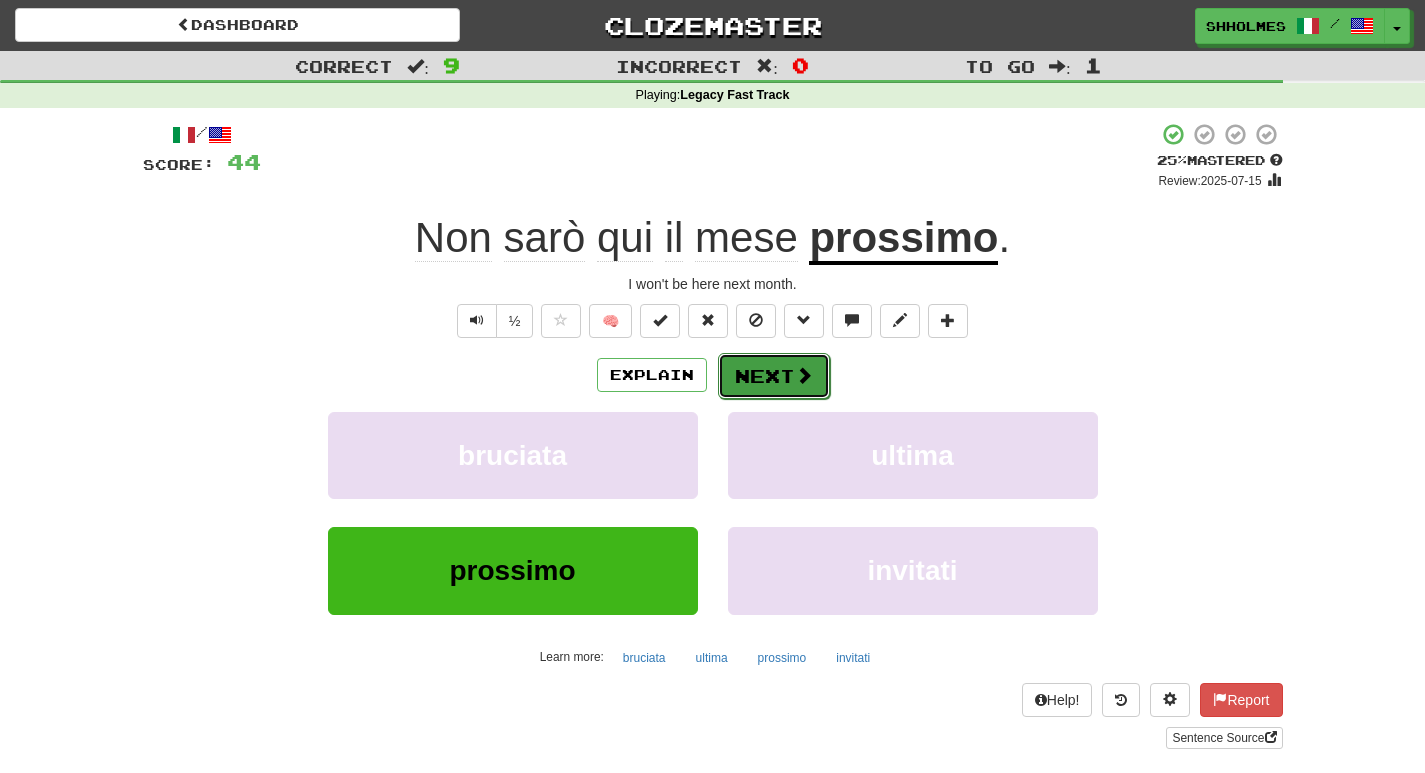 click at bounding box center [804, 375] 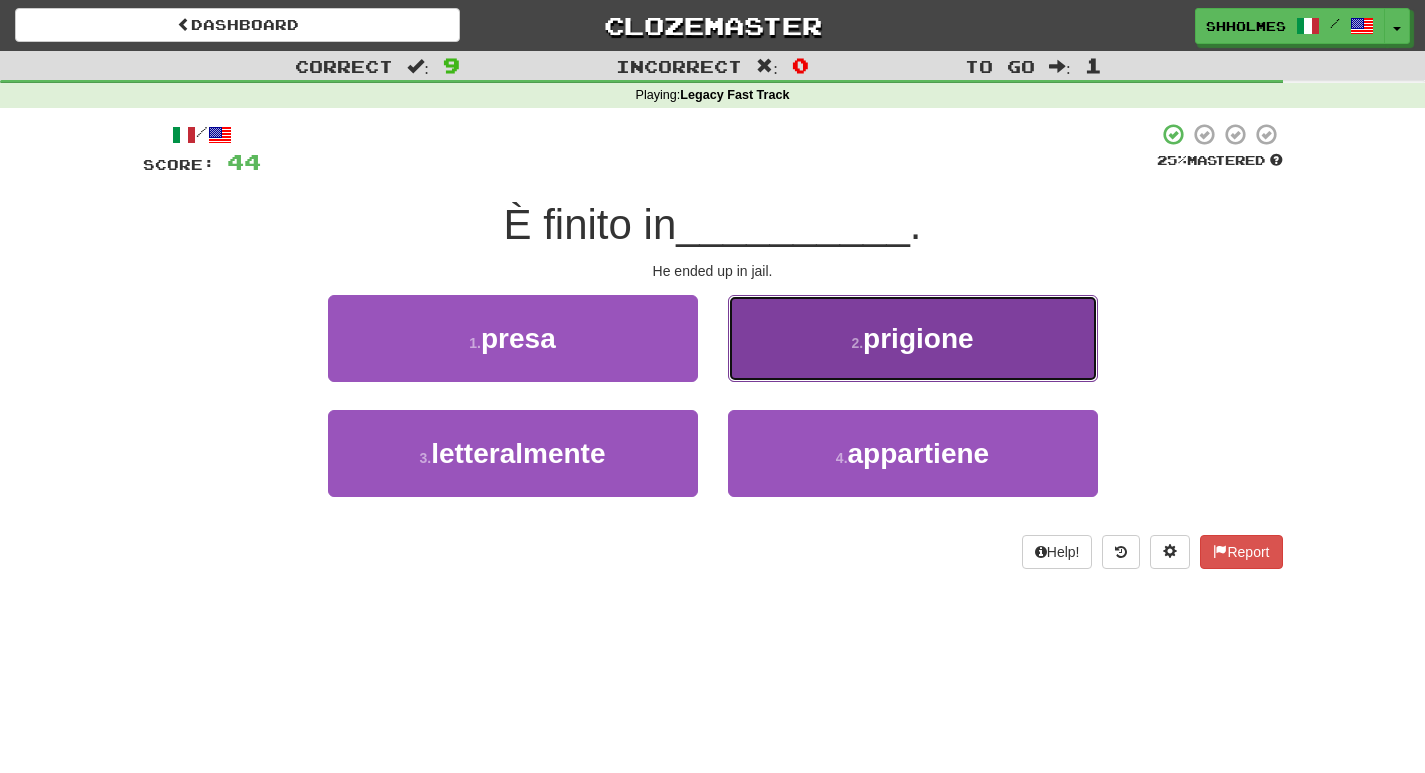 click on "2 ." at bounding box center [857, 343] 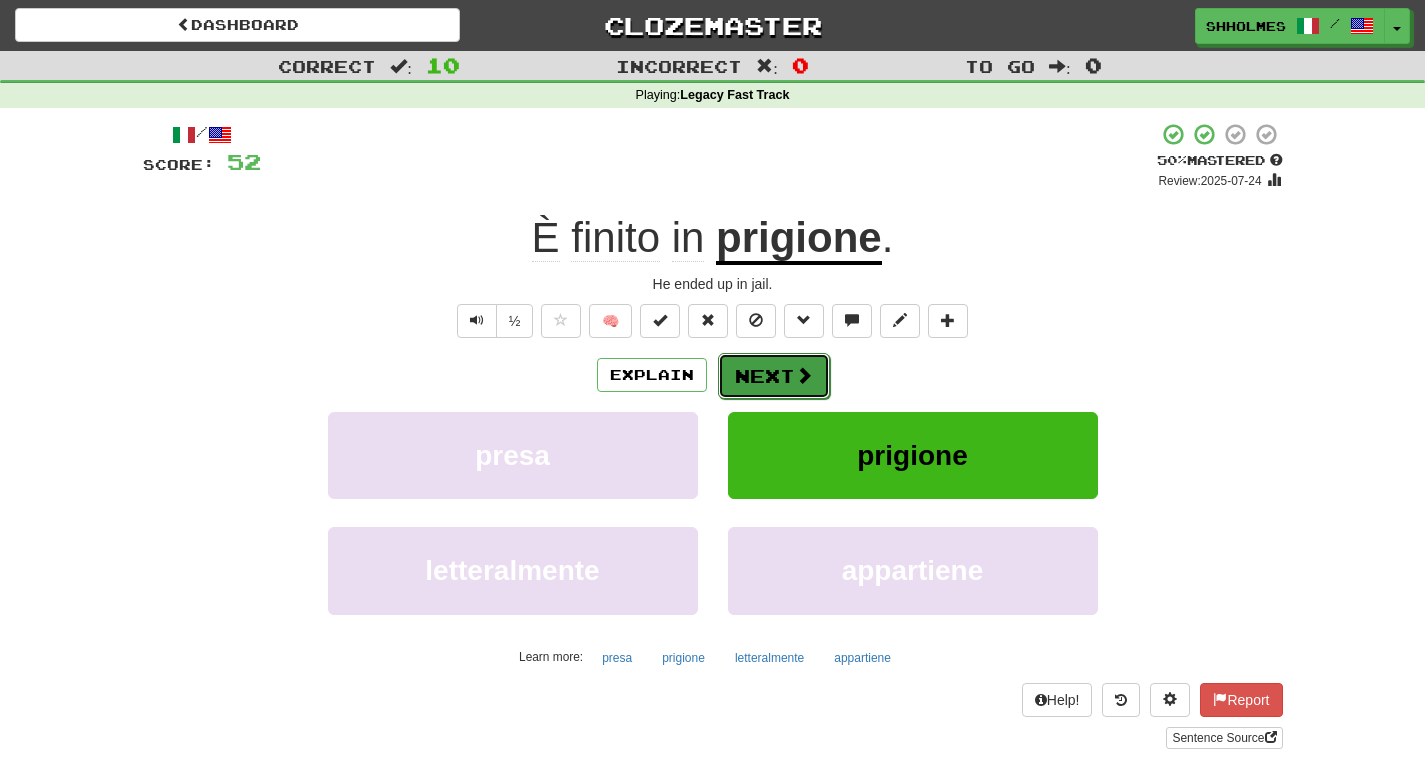click on "Next" at bounding box center (774, 376) 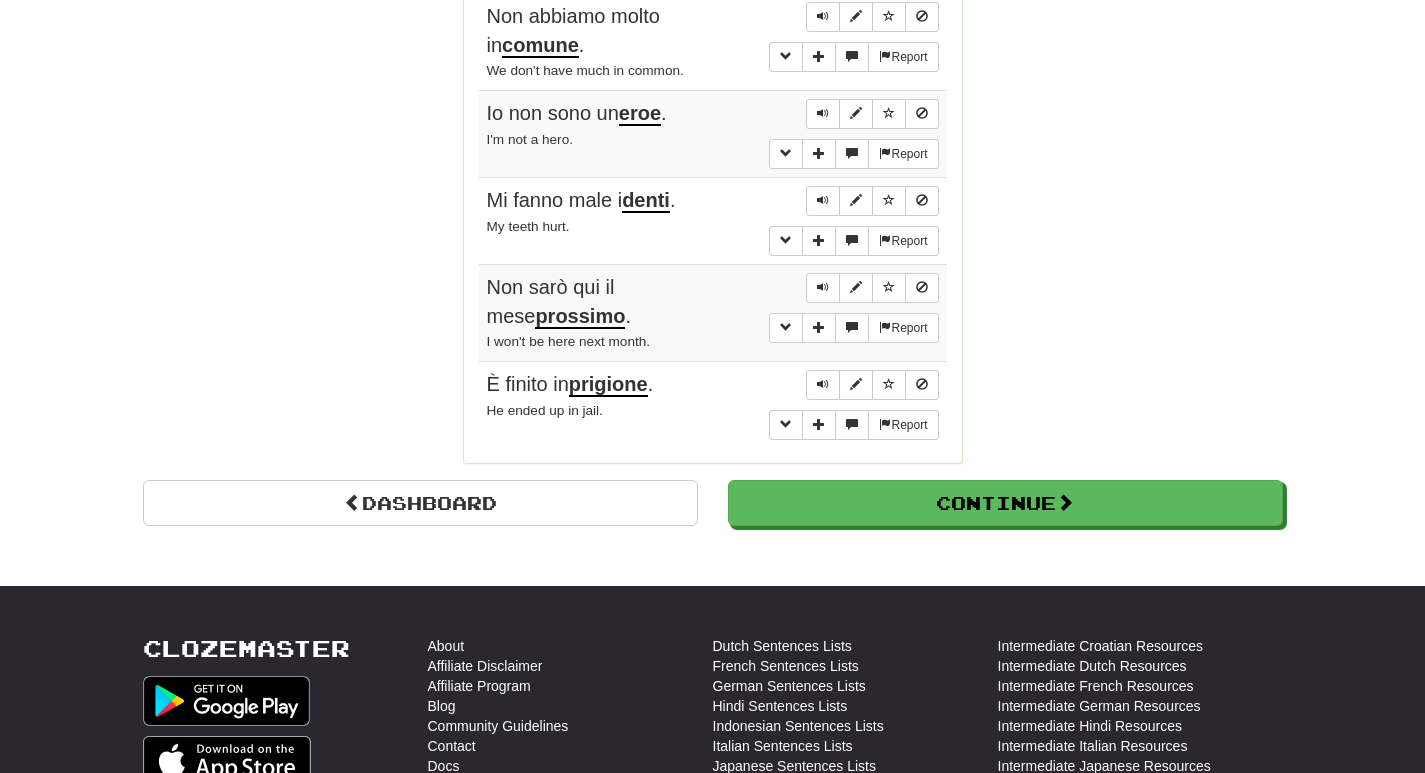 scroll, scrollTop: 1800, scrollLeft: 0, axis: vertical 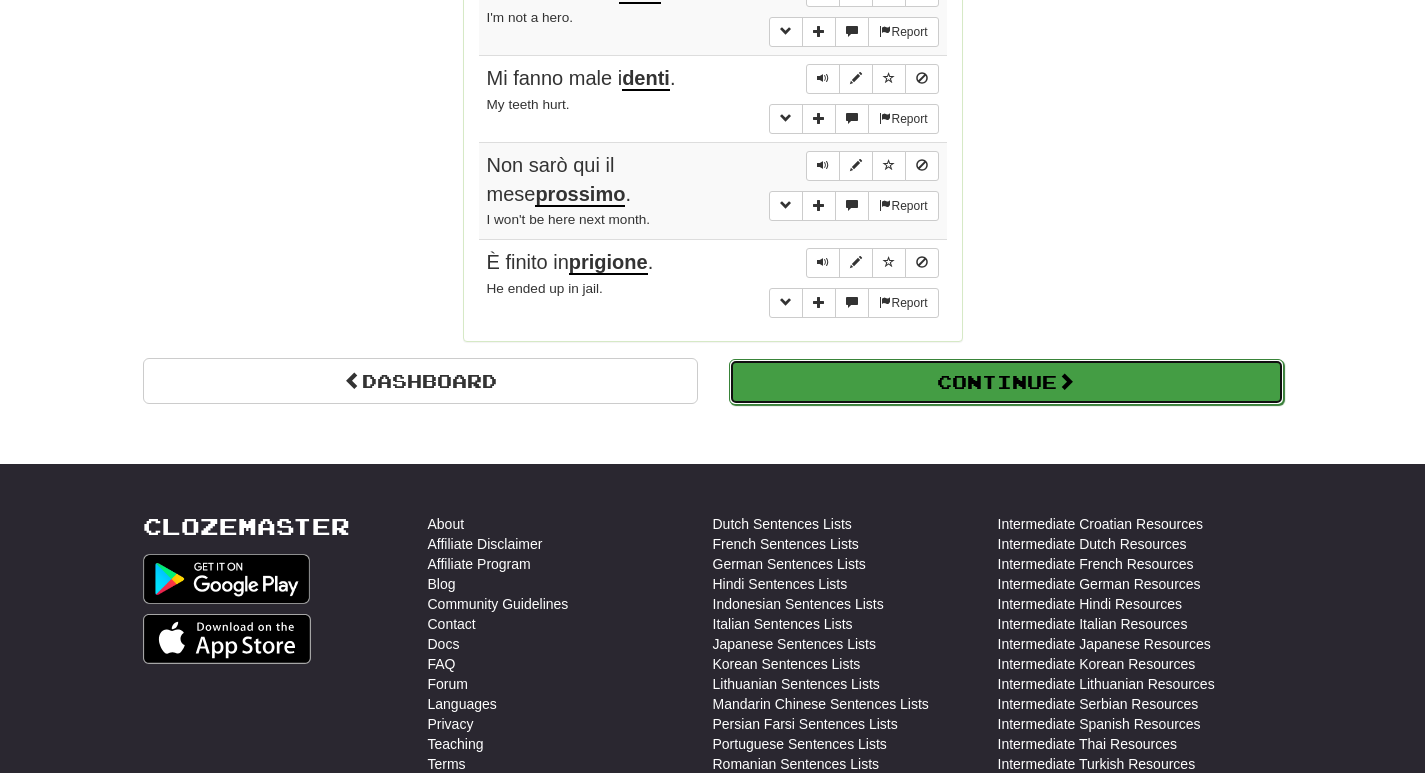 click on "Continue" at bounding box center [1006, 382] 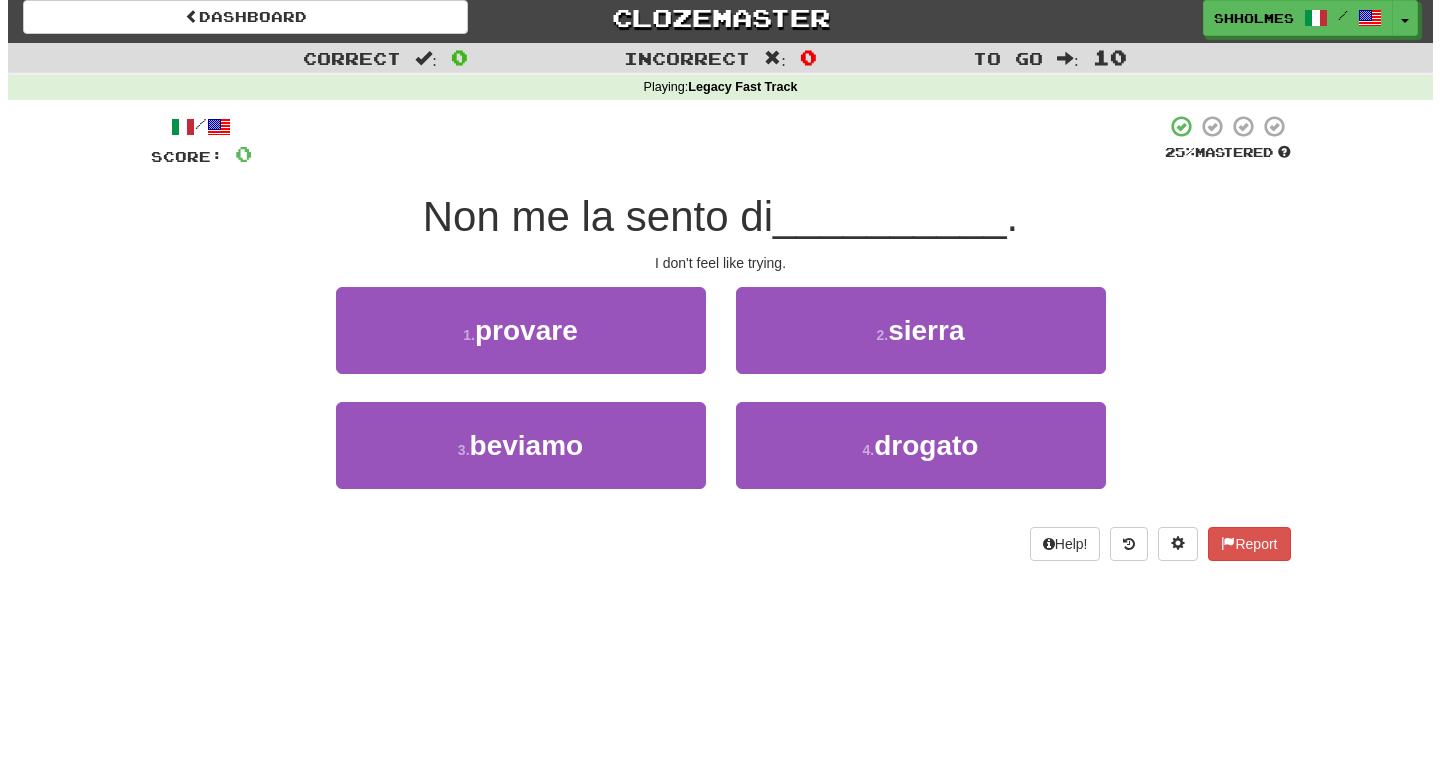 scroll, scrollTop: 0, scrollLeft: 0, axis: both 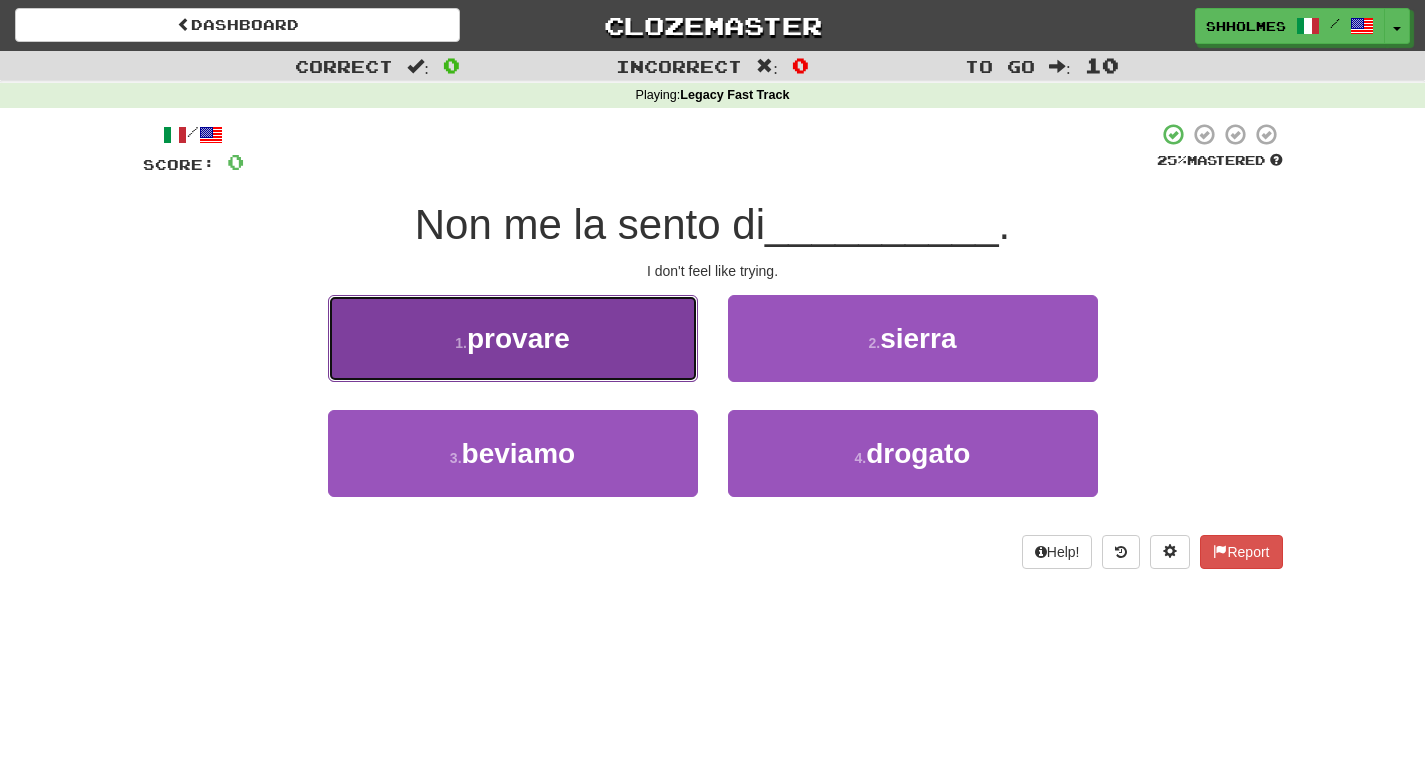 click on "1 .  provare" at bounding box center (513, 338) 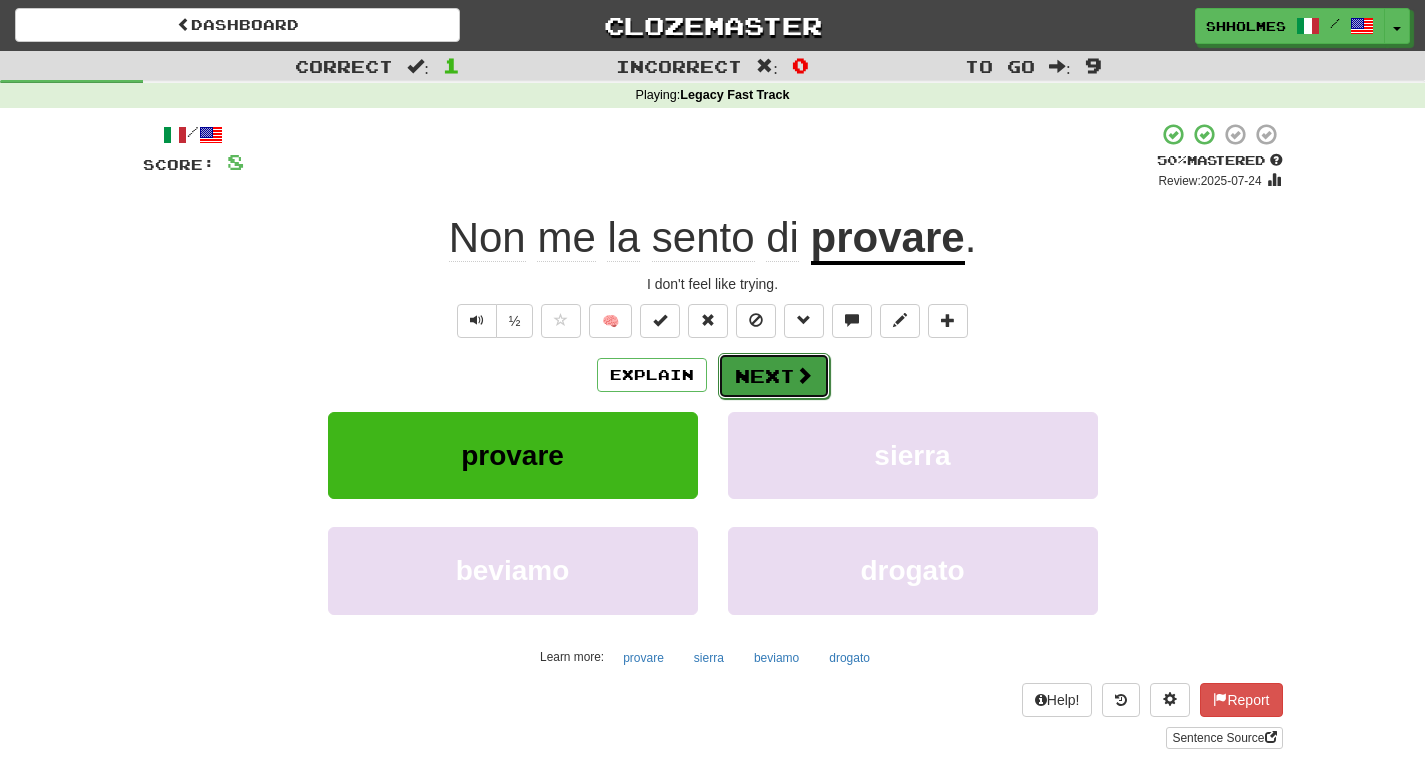 click on "Next" at bounding box center (774, 376) 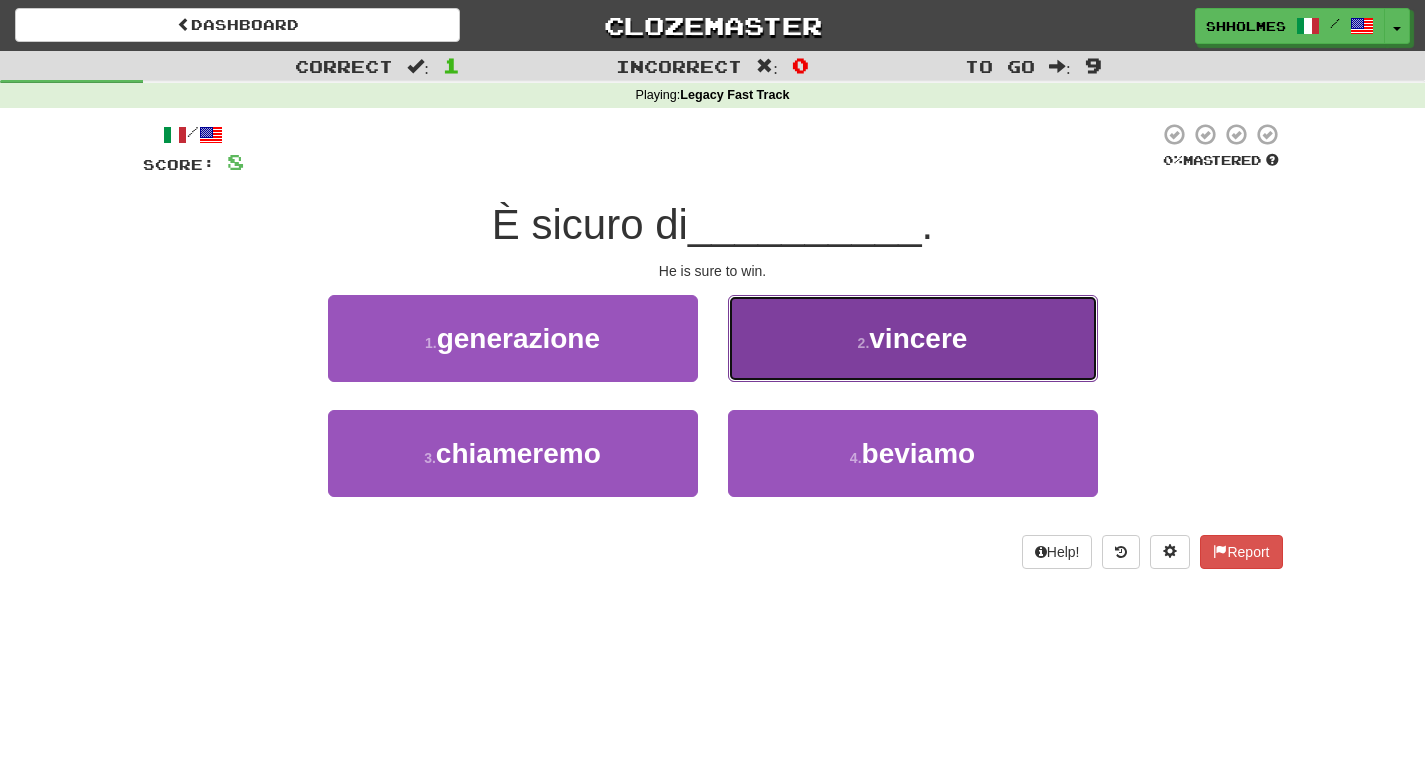 click on "2 .  vincere" at bounding box center [913, 338] 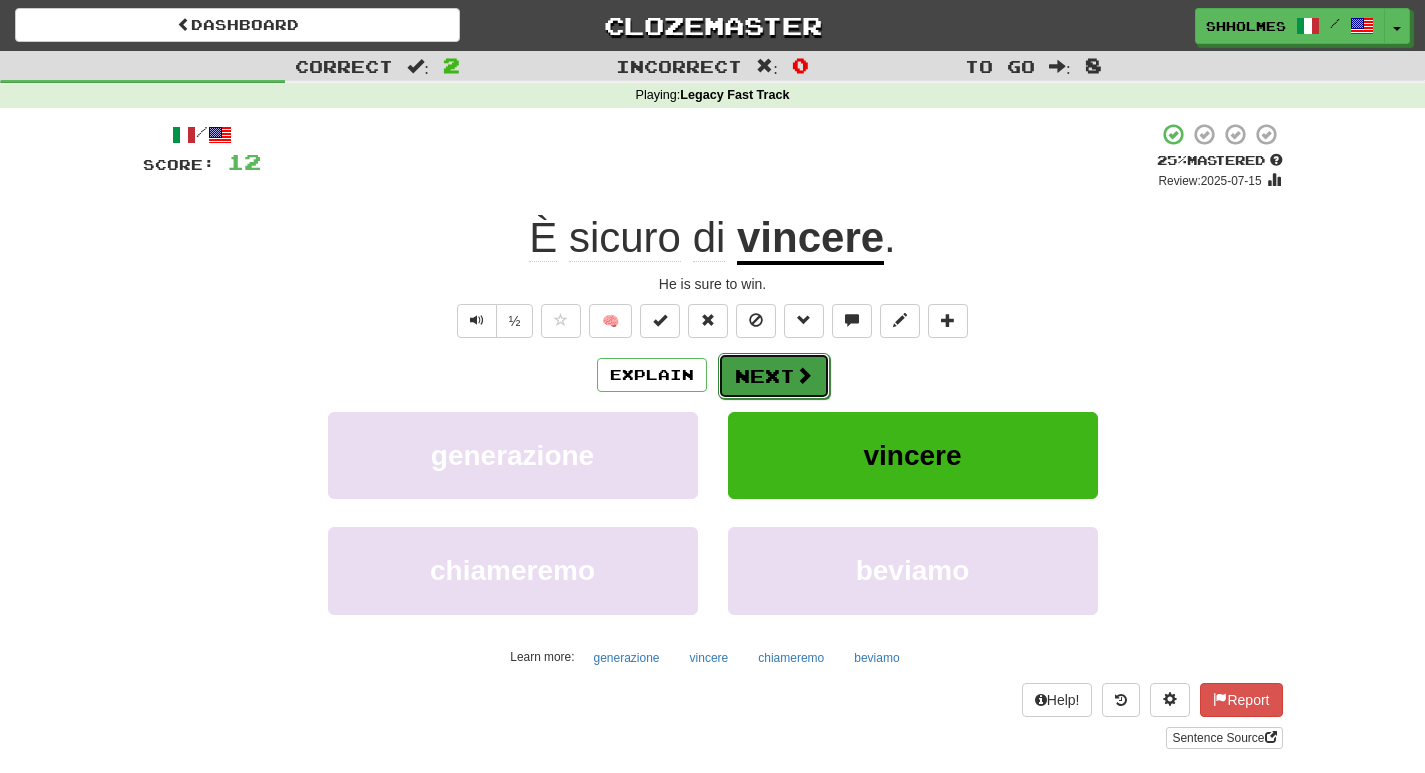 click at bounding box center [804, 375] 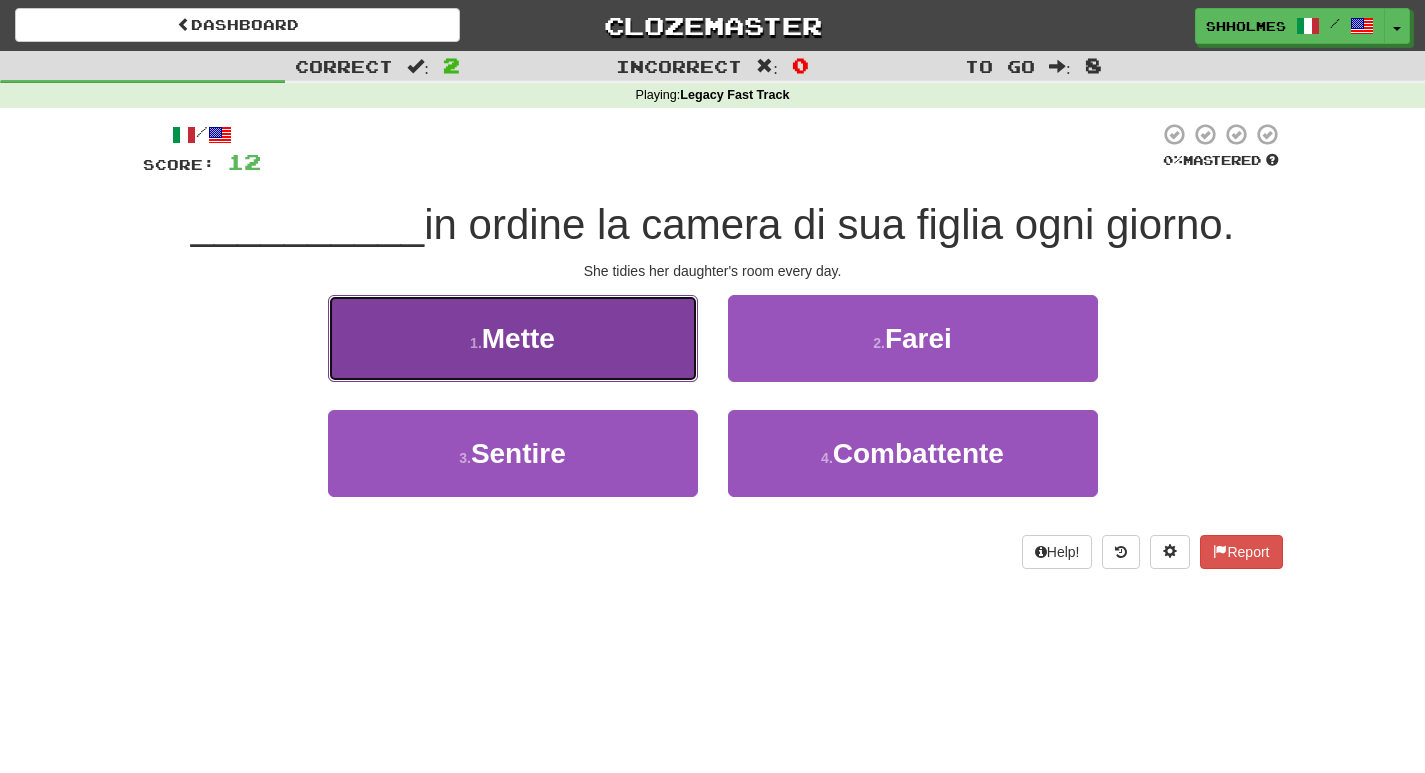 click on "Mette" at bounding box center (518, 338) 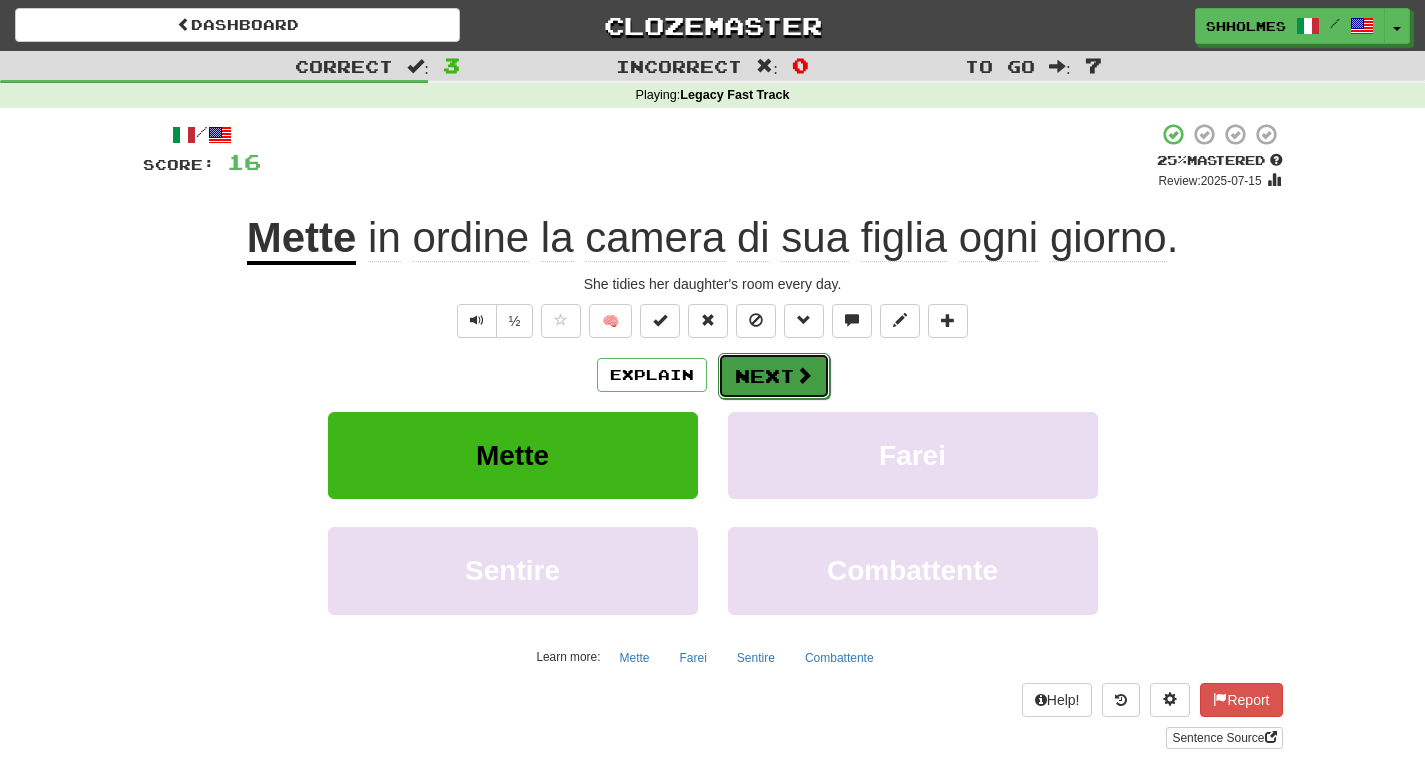 click on "Next" at bounding box center (774, 376) 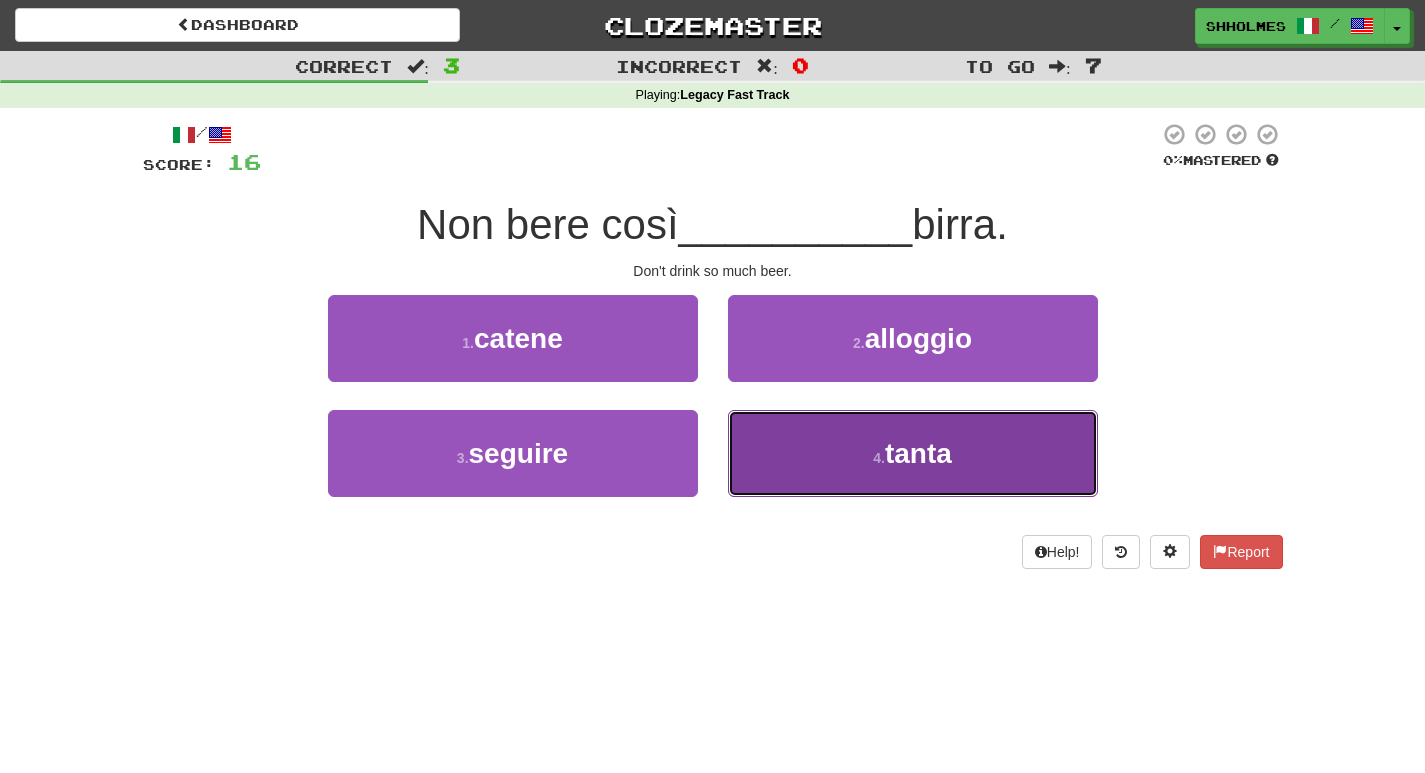 click on "4 .  tanta" at bounding box center (913, 453) 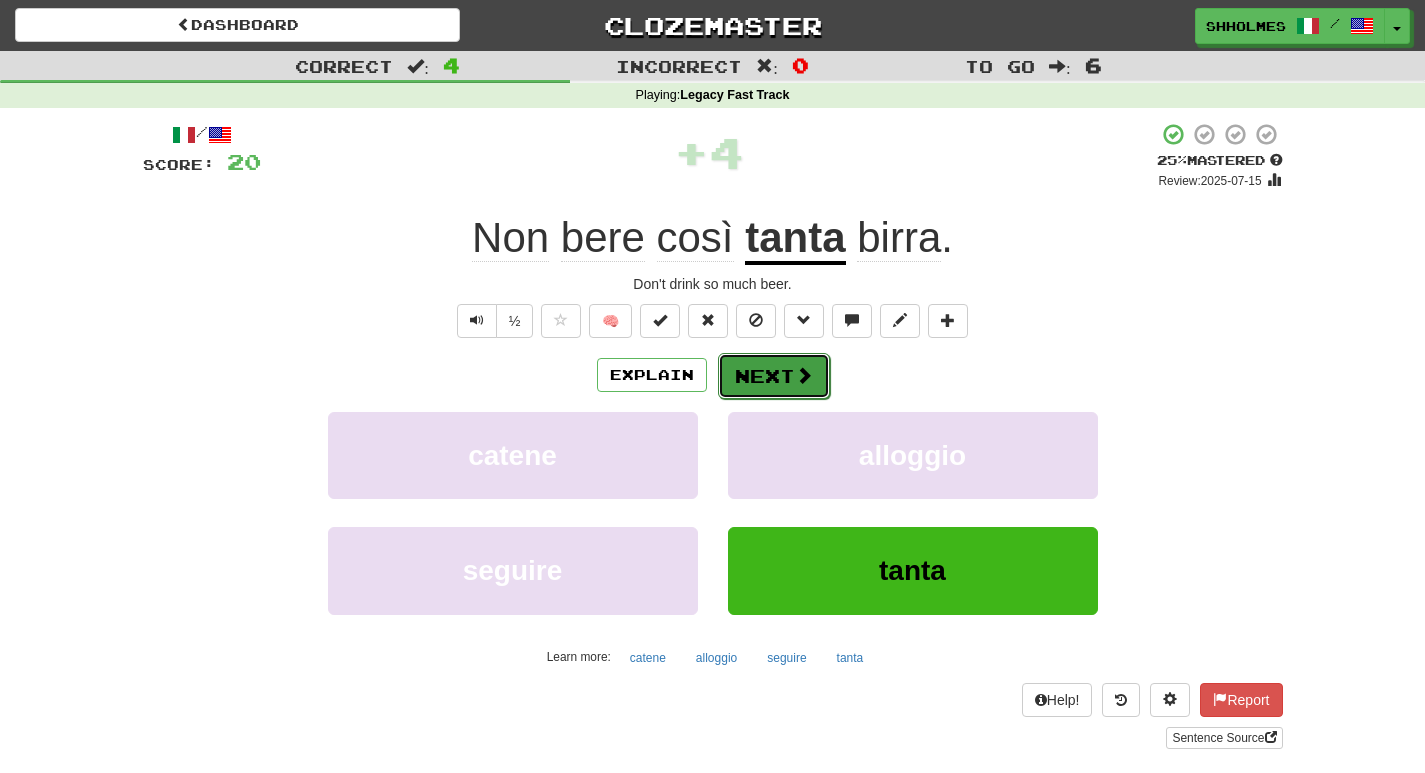 click on "Next" at bounding box center (774, 376) 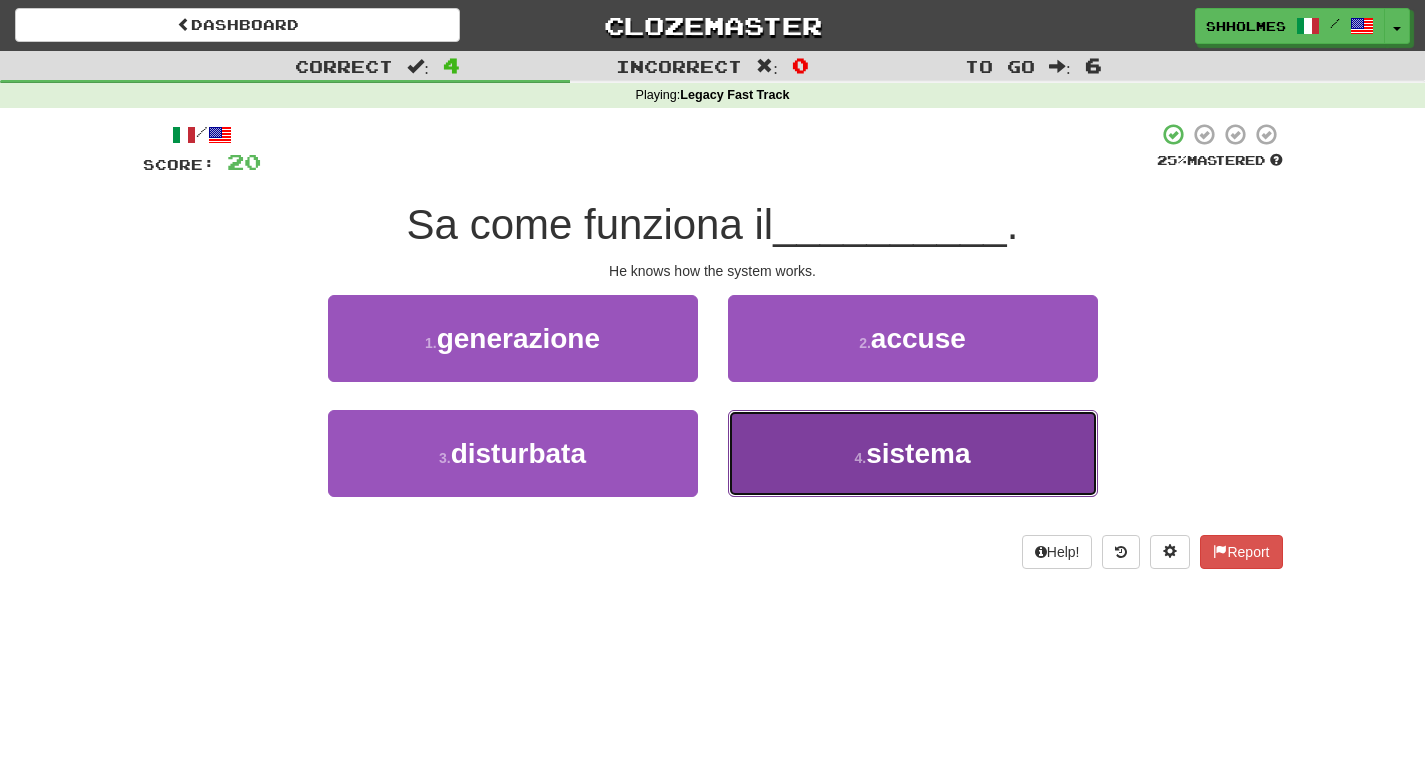 click on "4 .  sistema" at bounding box center [913, 453] 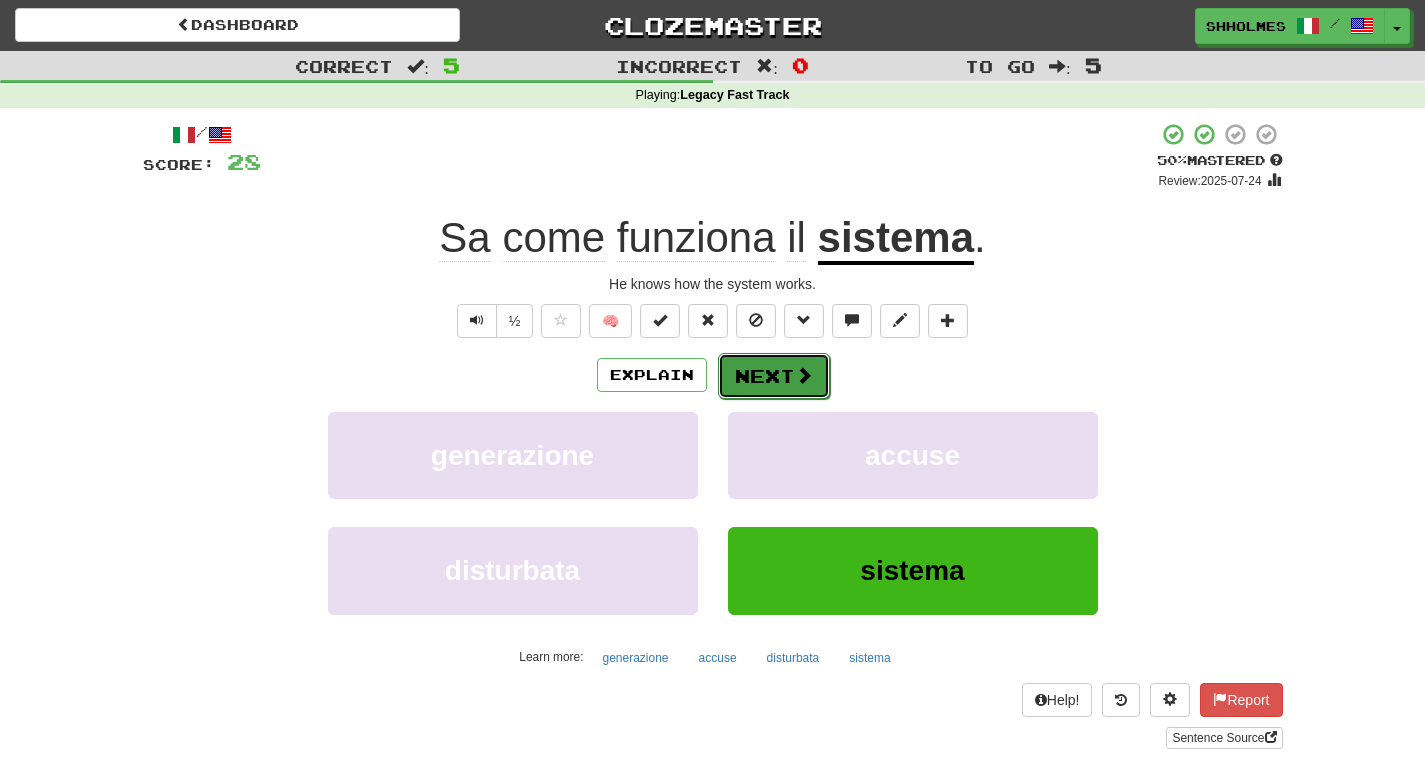 click on "Next" at bounding box center (774, 376) 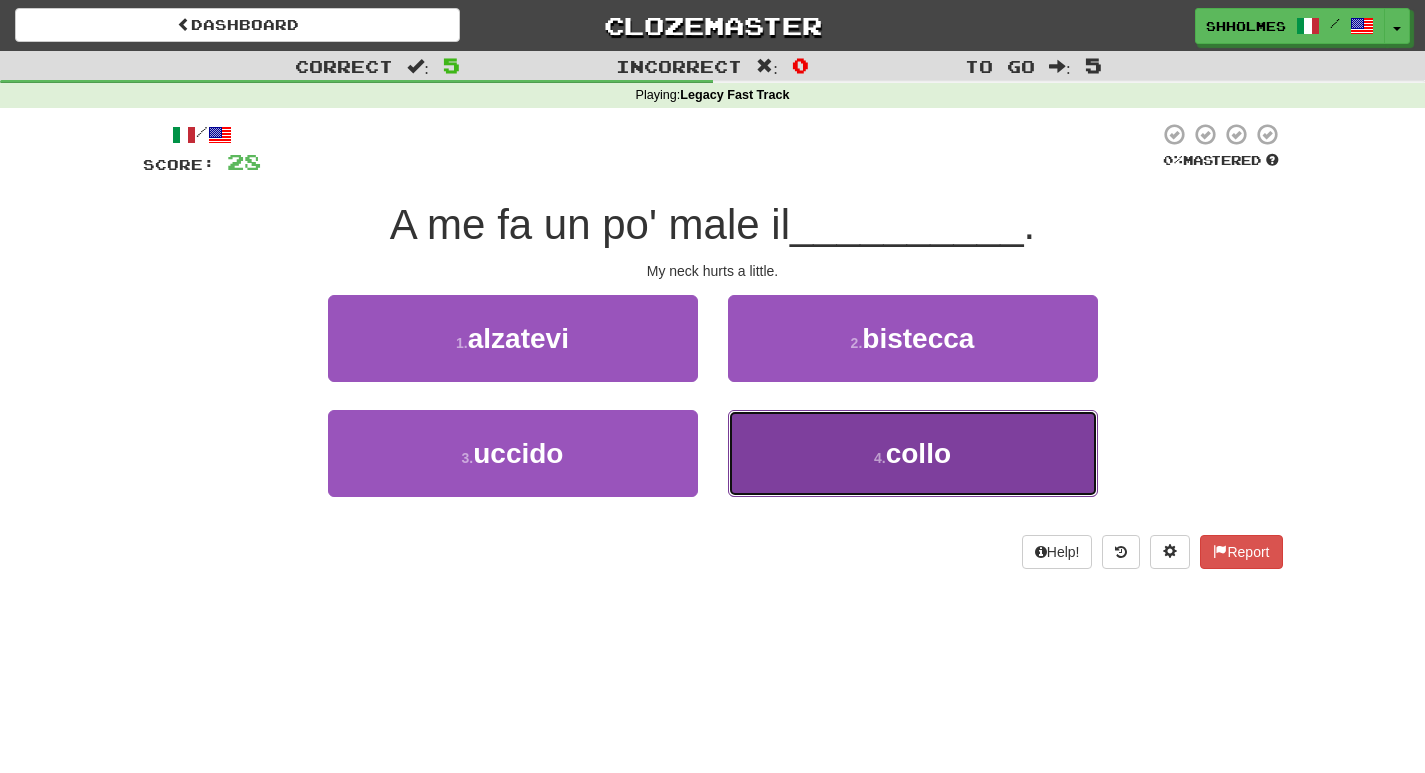 click on "4 .  collo" at bounding box center [913, 453] 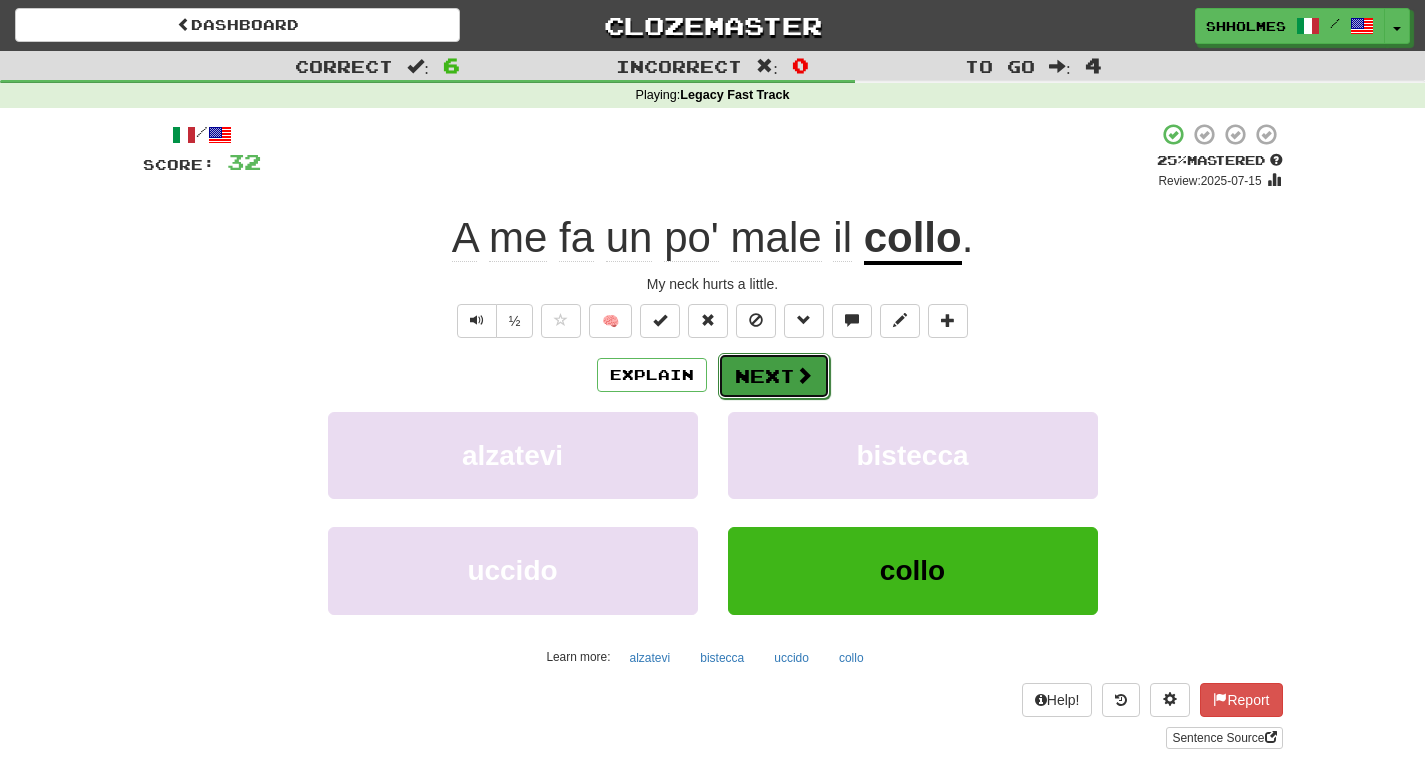 click at bounding box center [804, 375] 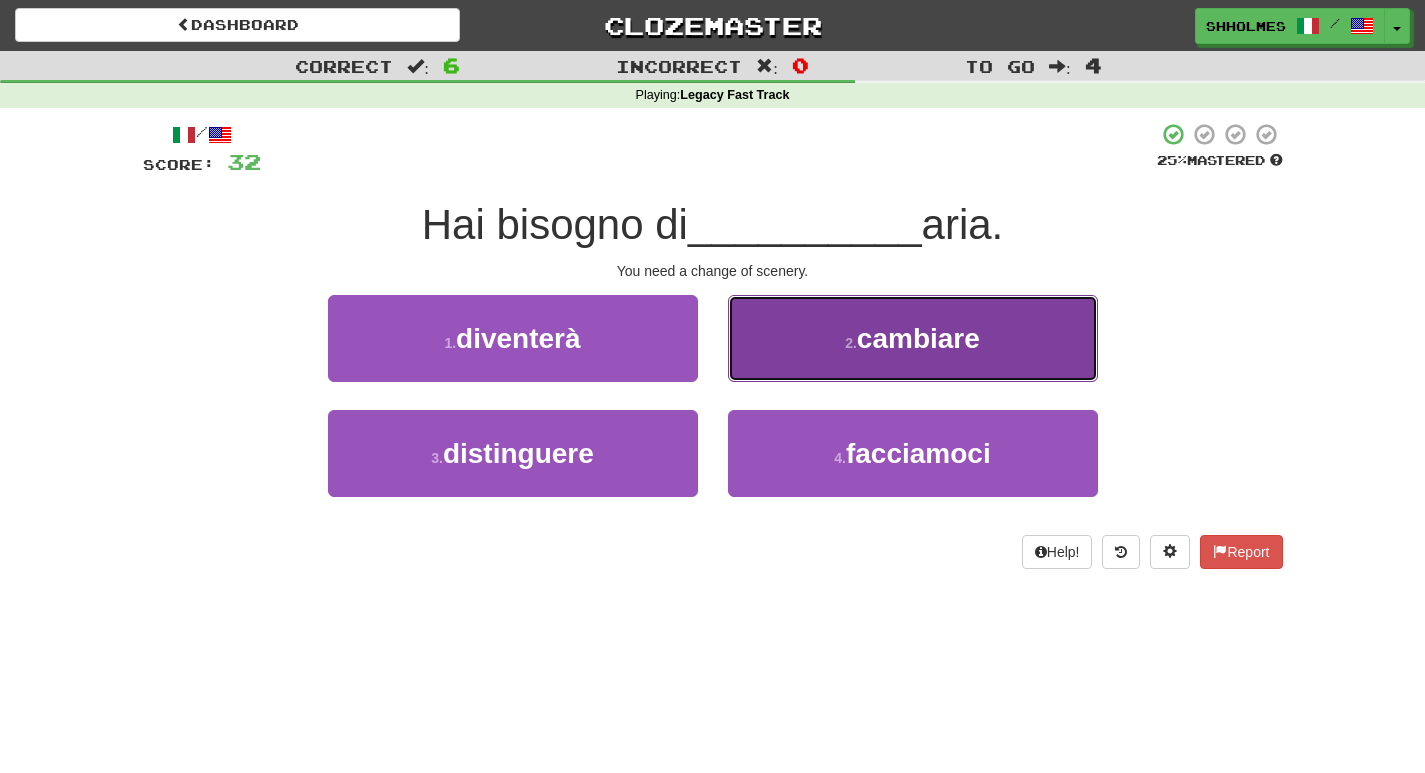 click on "2 .  cambiare" at bounding box center (913, 338) 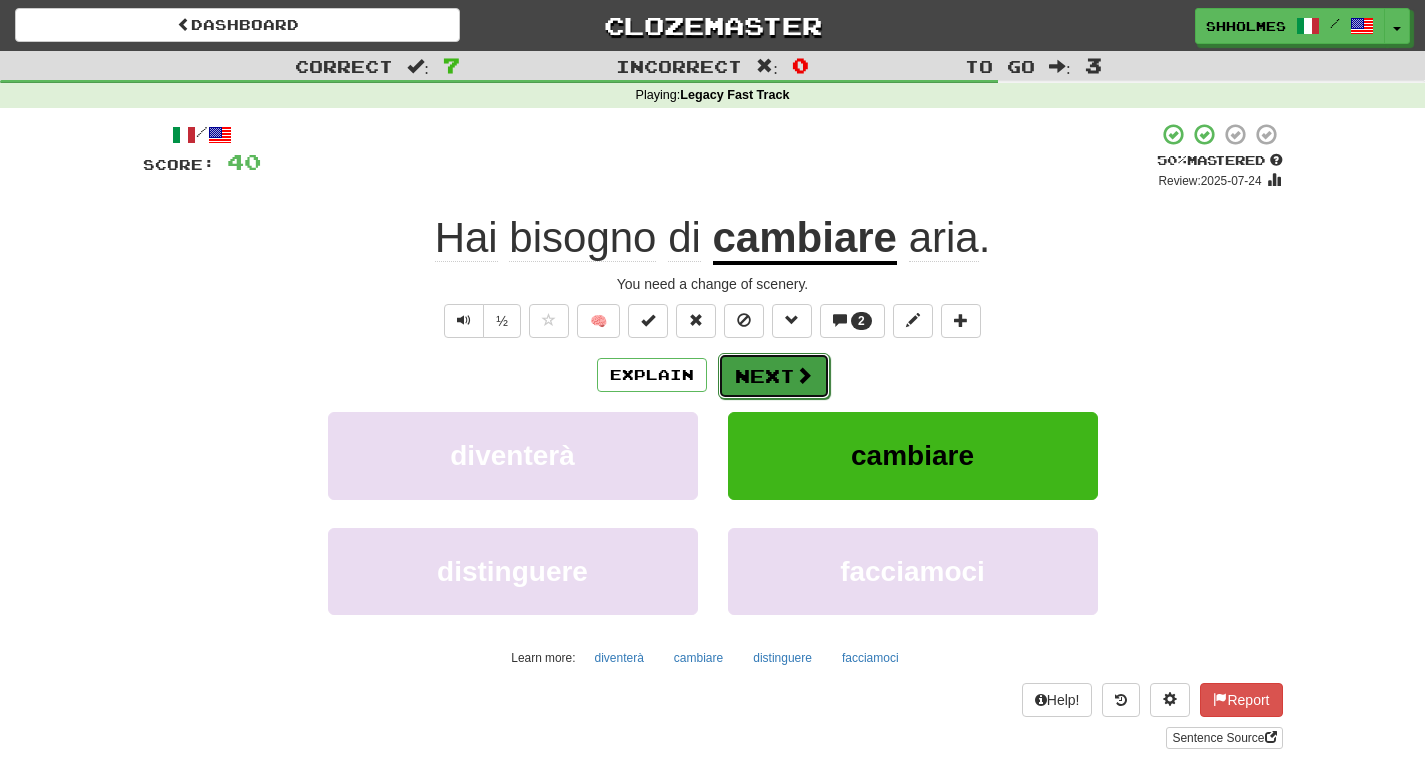 click on "Next" at bounding box center (774, 376) 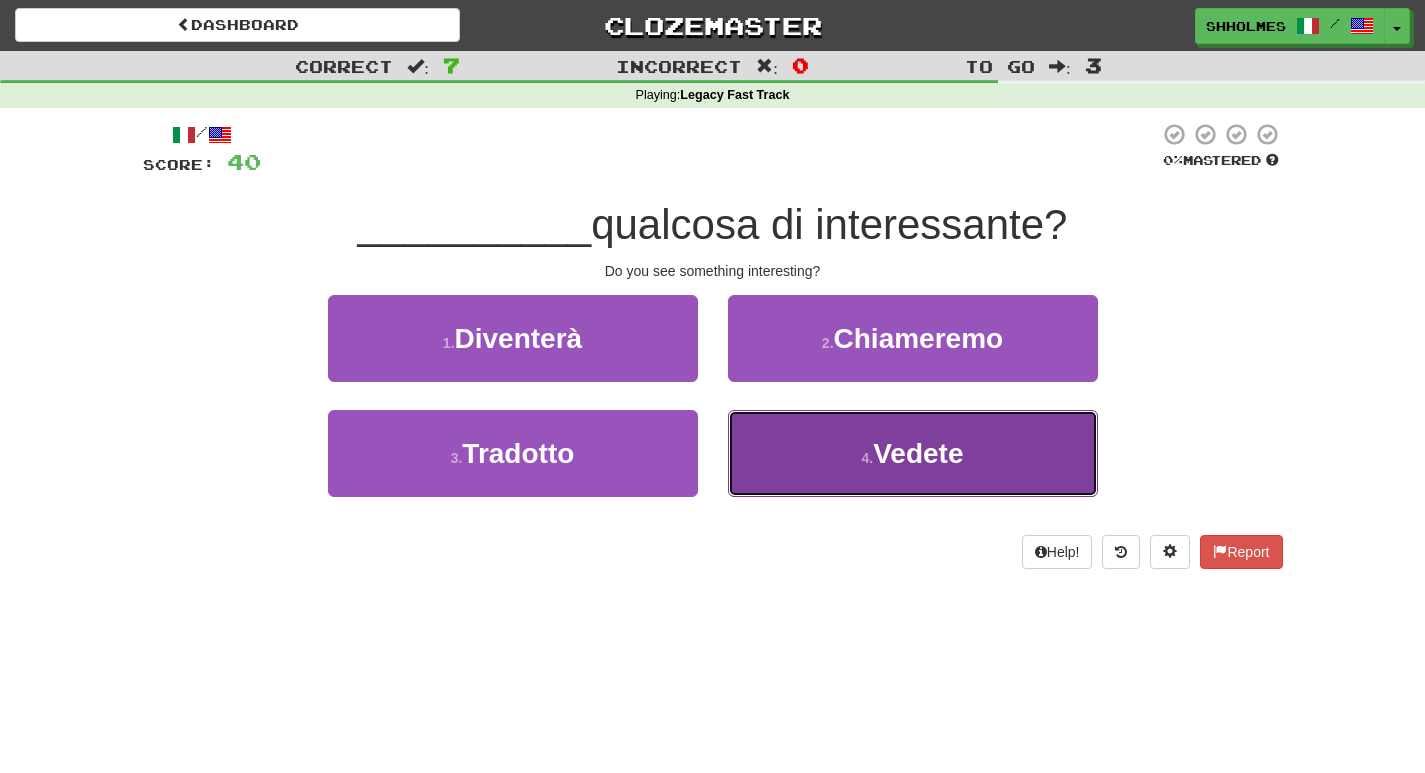 click on "4 .  Vedete" at bounding box center [913, 453] 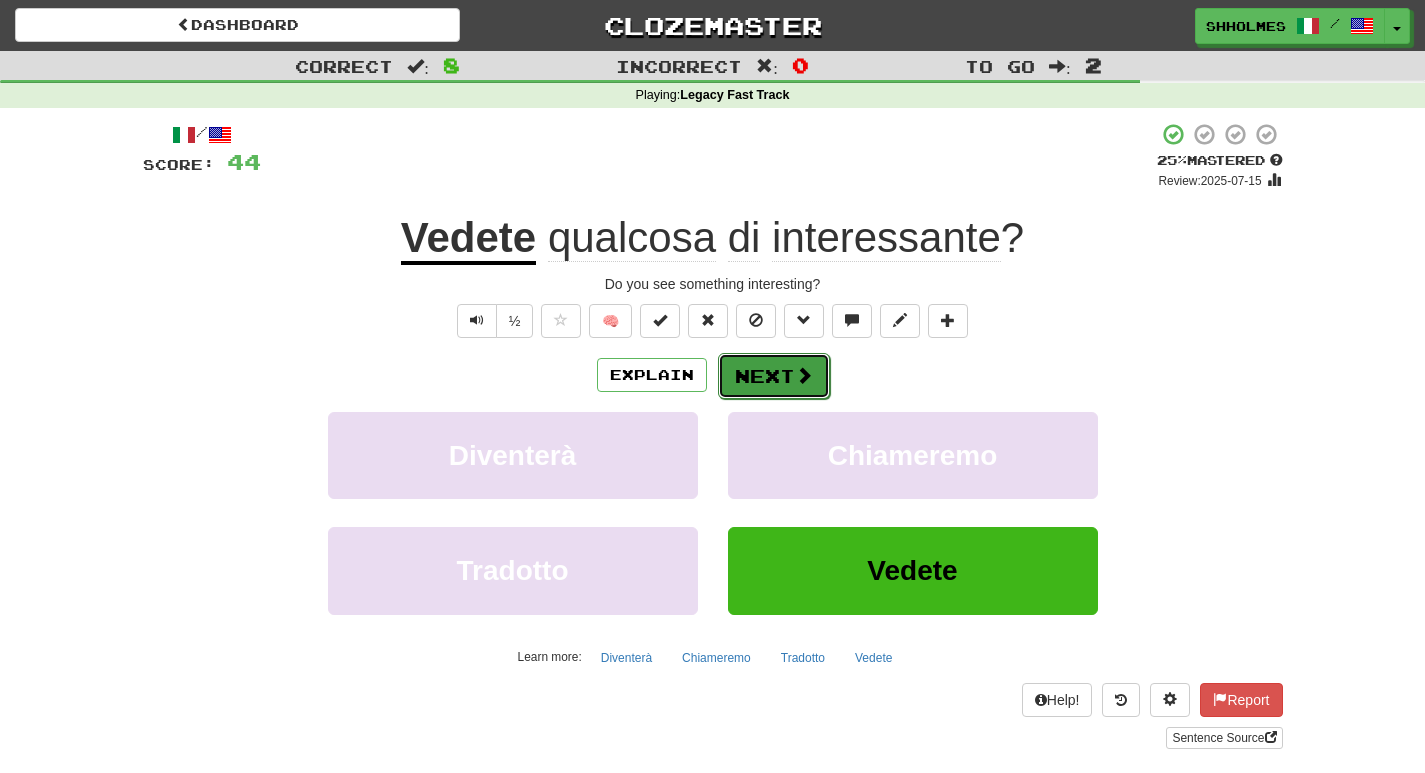 click on "Next" at bounding box center [774, 376] 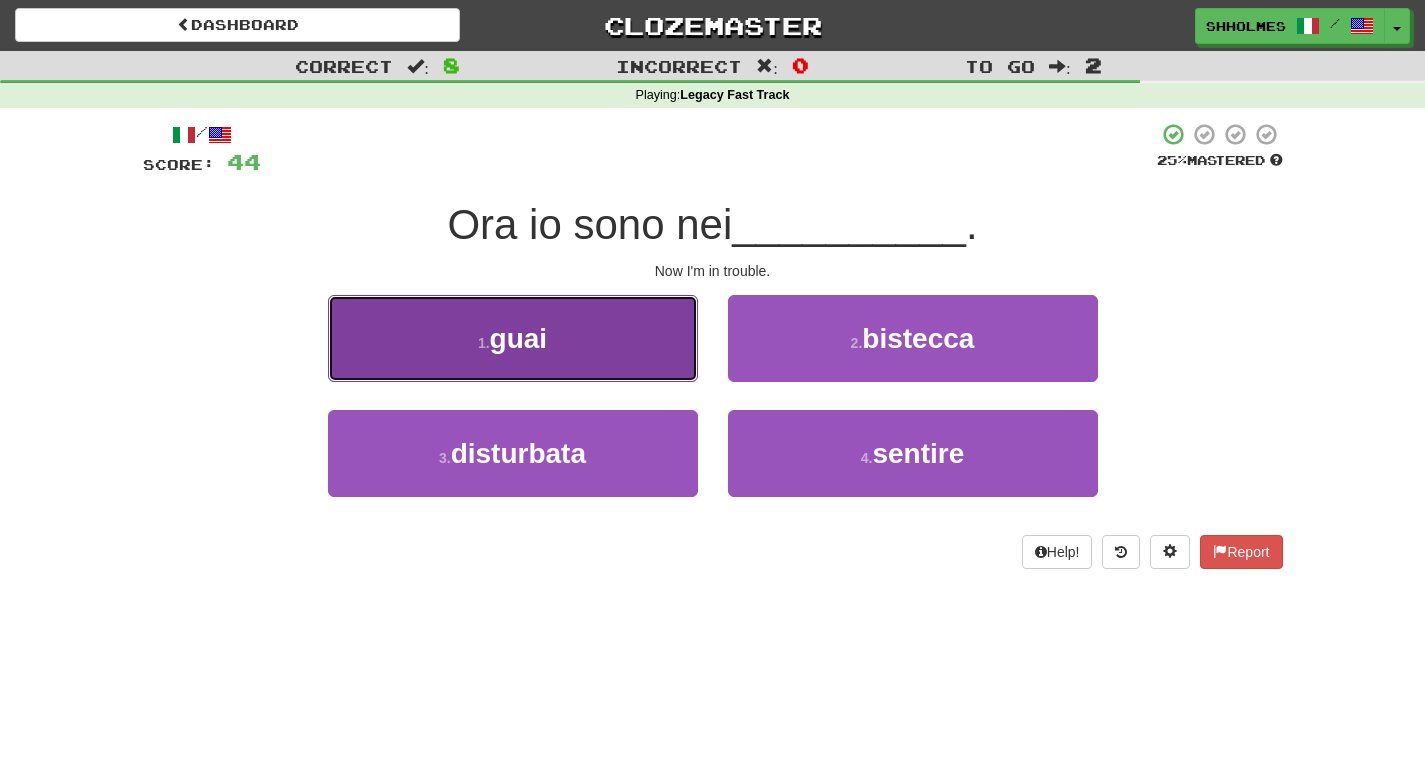 click on "1 .  guai" at bounding box center [513, 338] 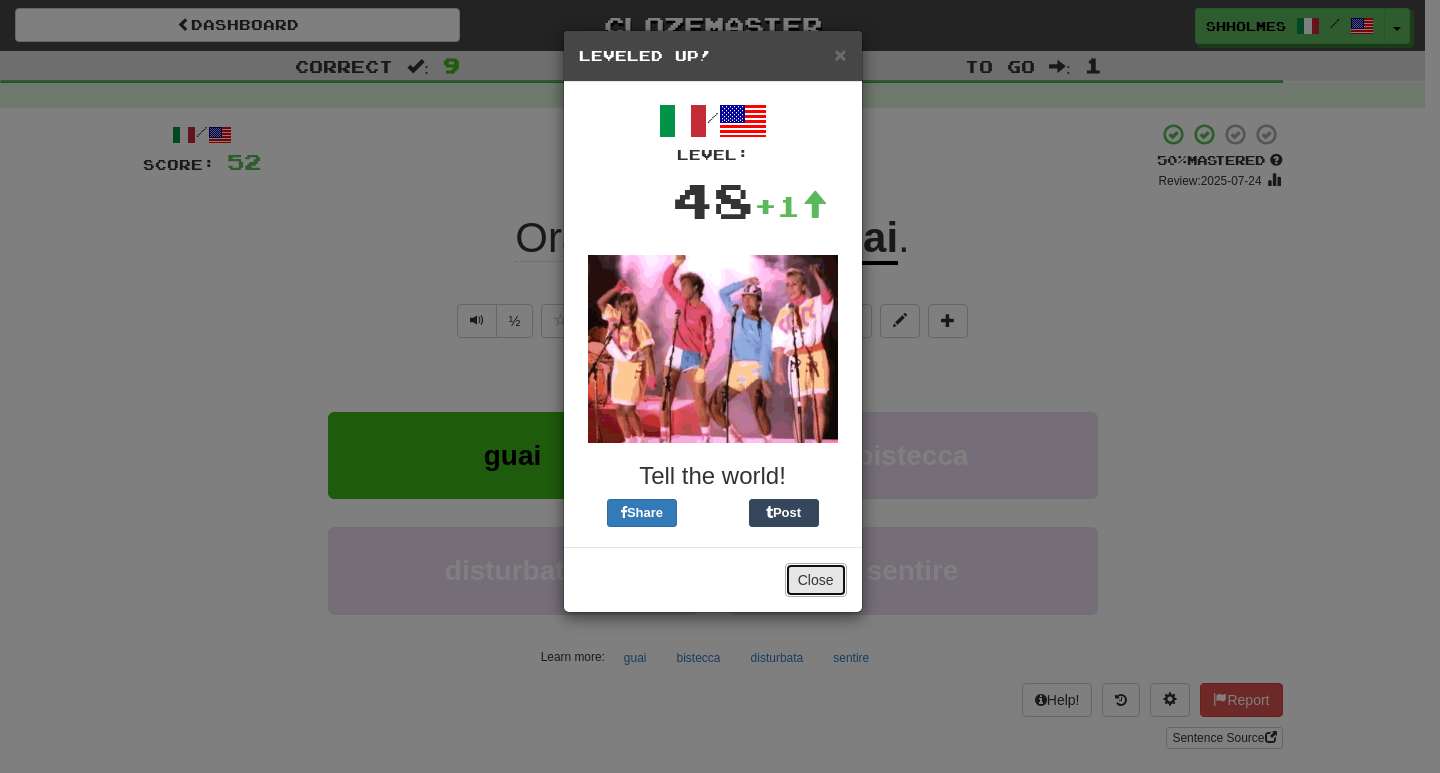 click on "Close" at bounding box center [816, 580] 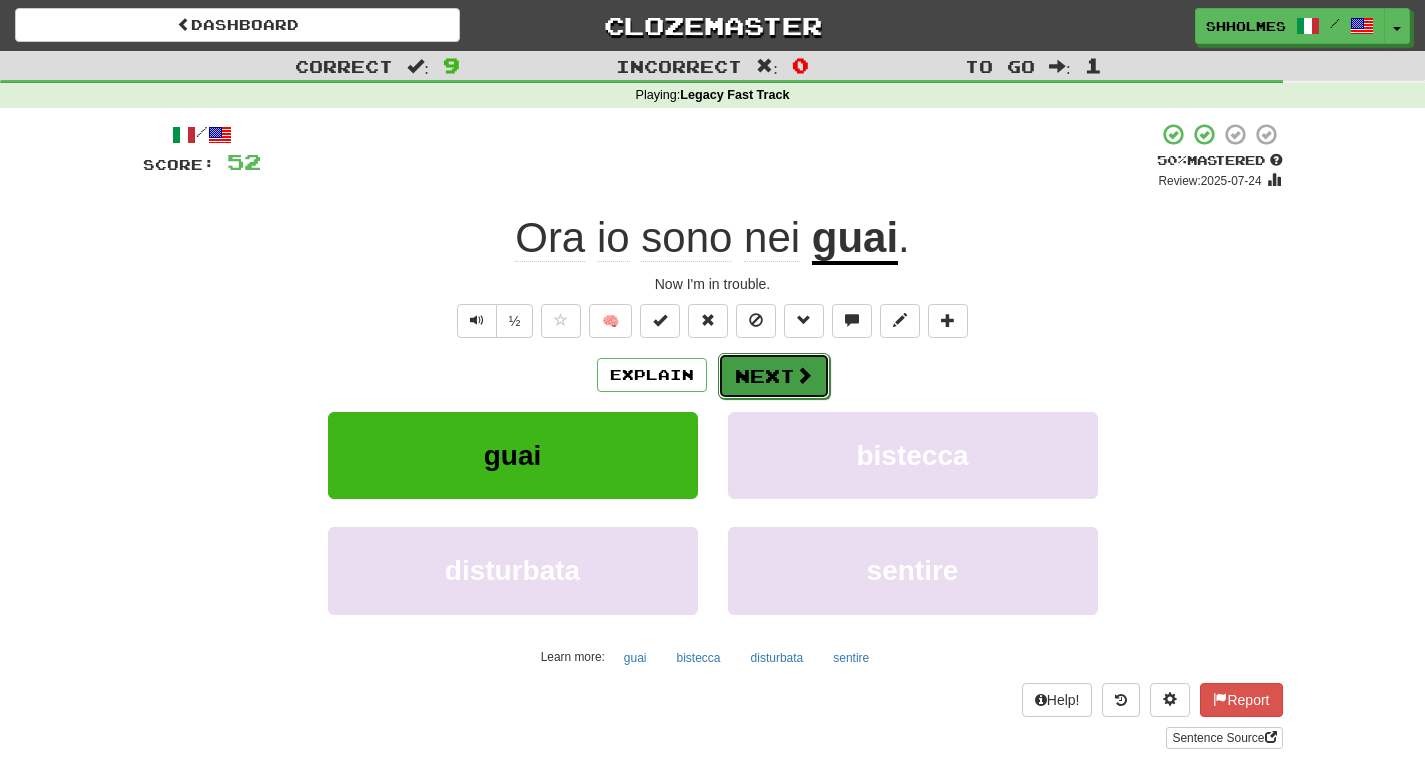 click at bounding box center (804, 375) 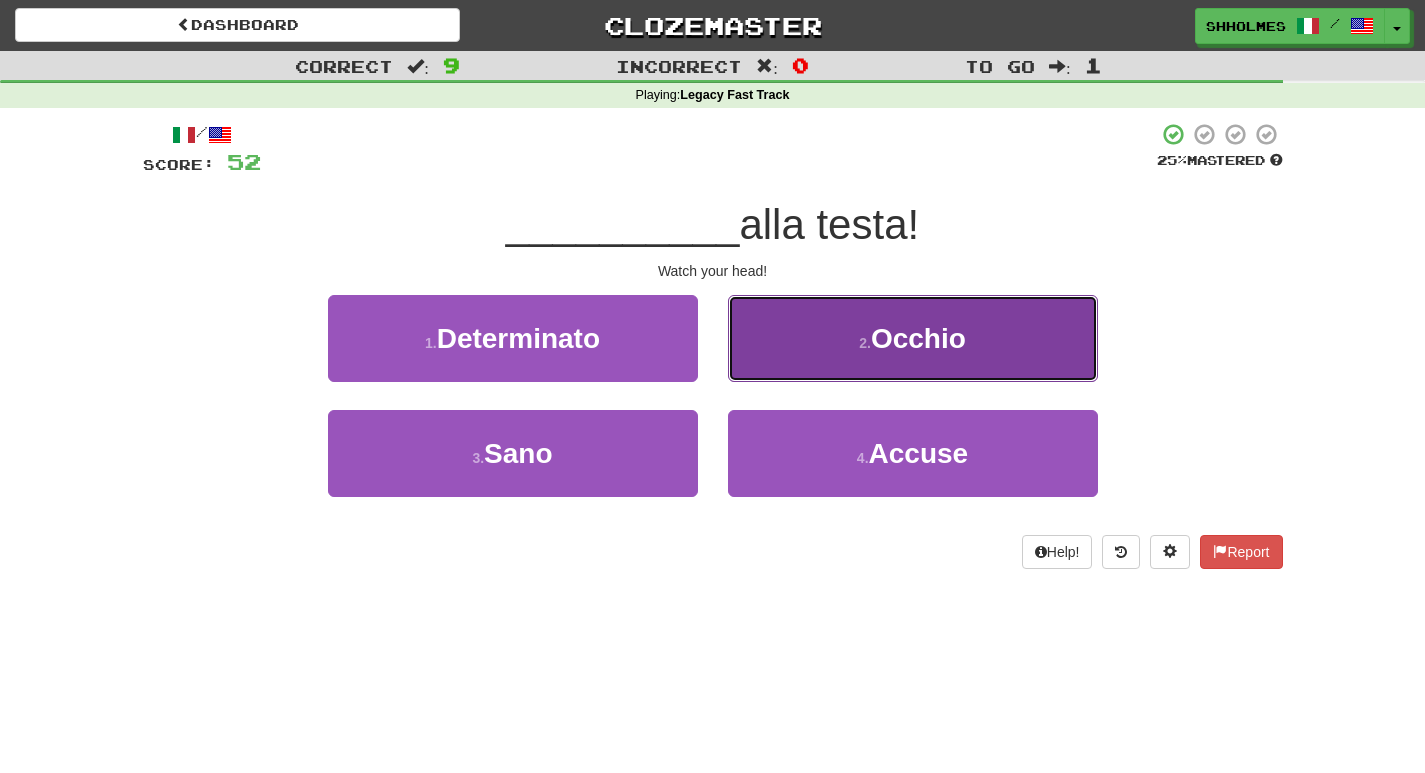click on "2 ." at bounding box center (865, 343) 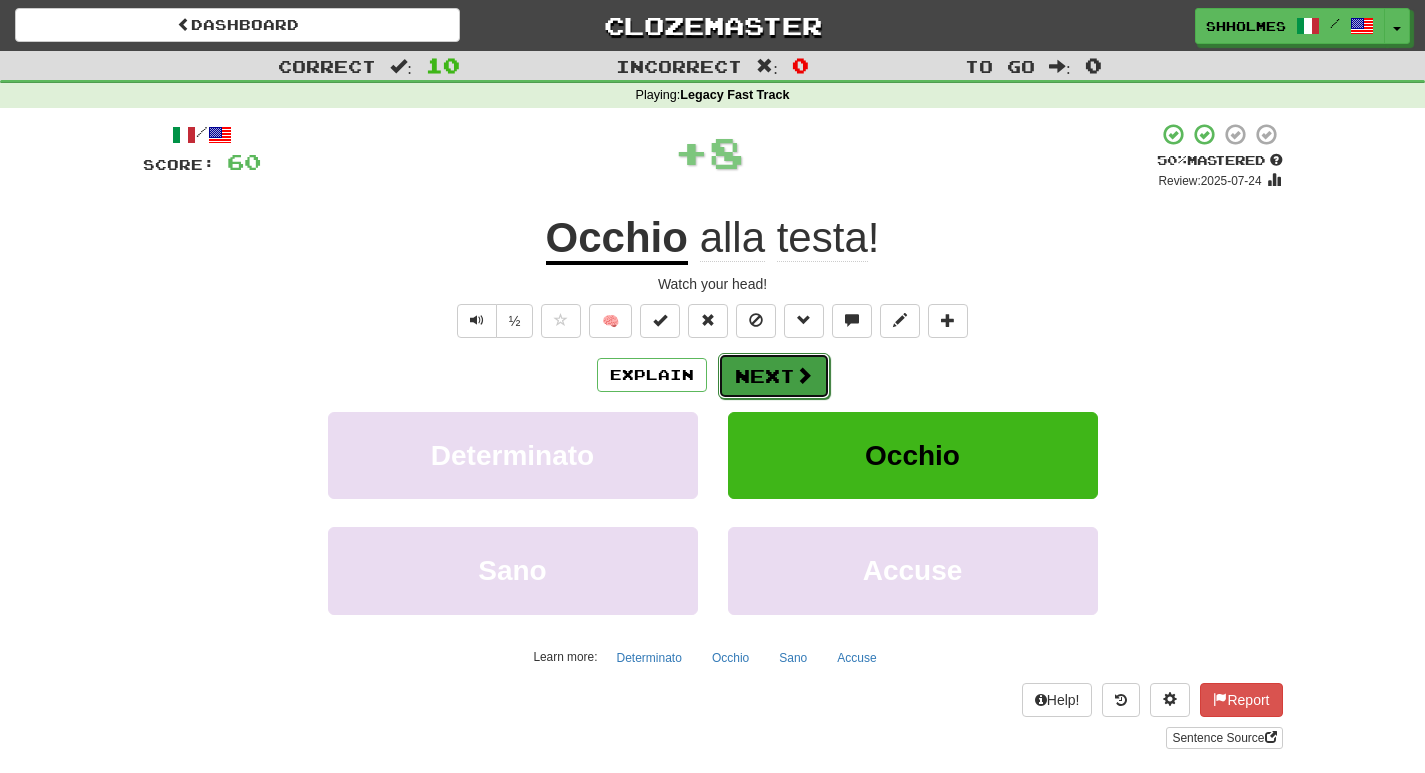 click at bounding box center (804, 375) 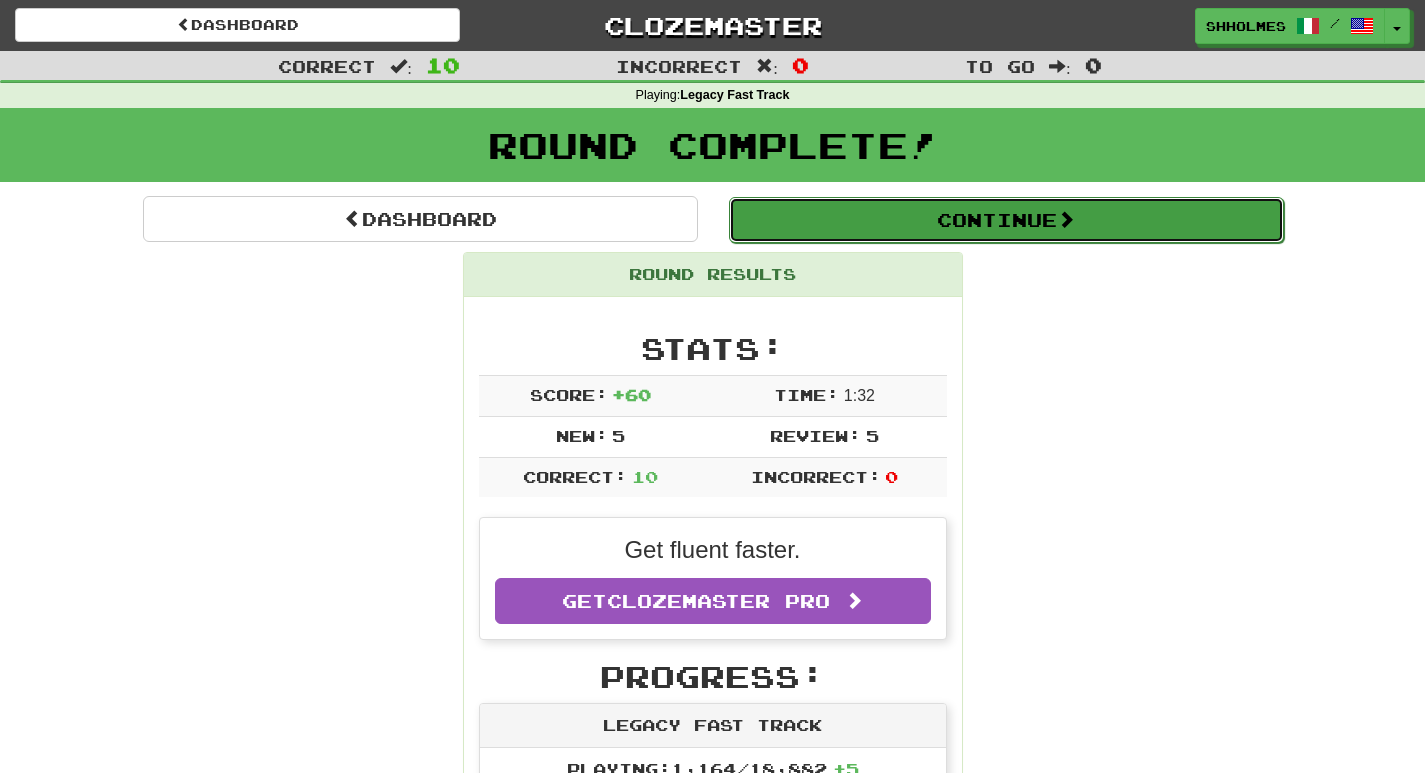 click on "Continue" at bounding box center [1006, 220] 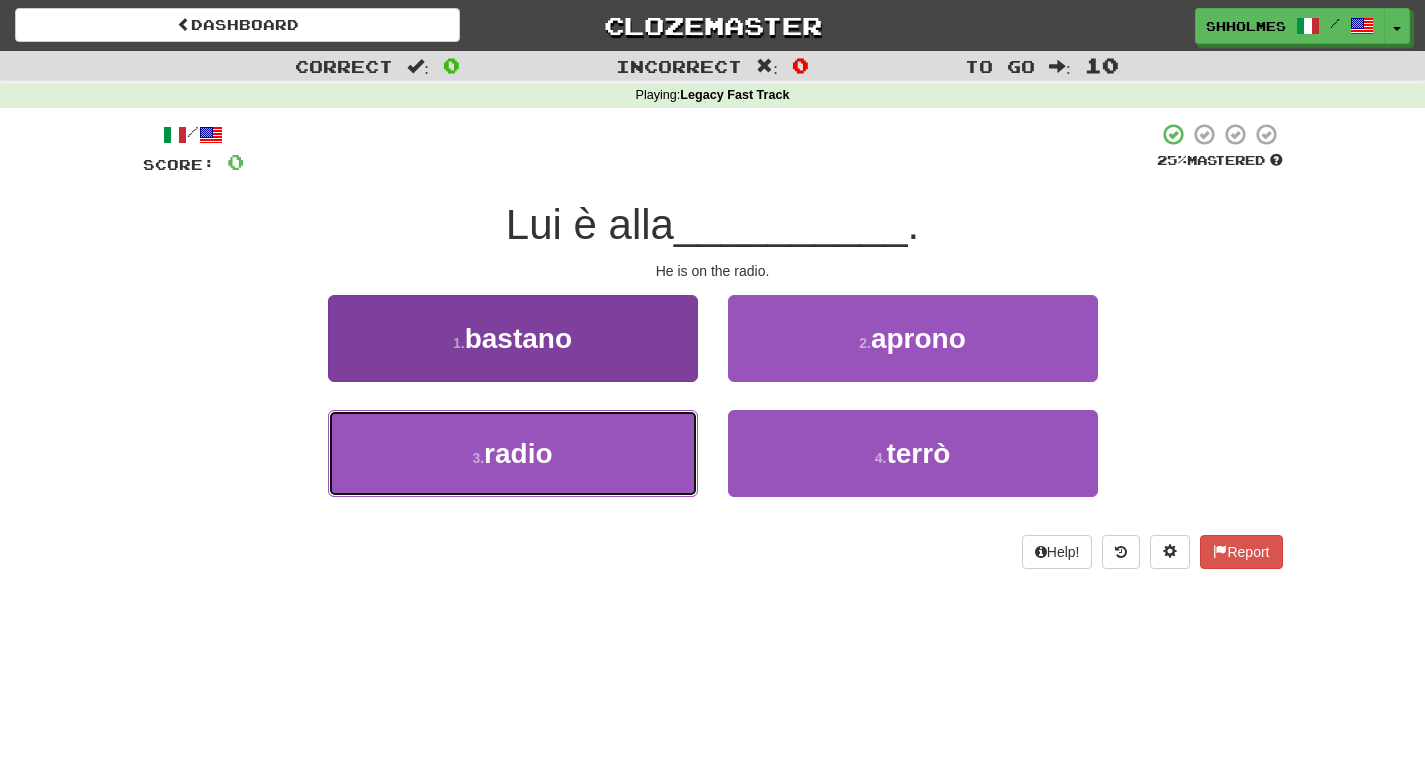 click on "radio" at bounding box center (518, 453) 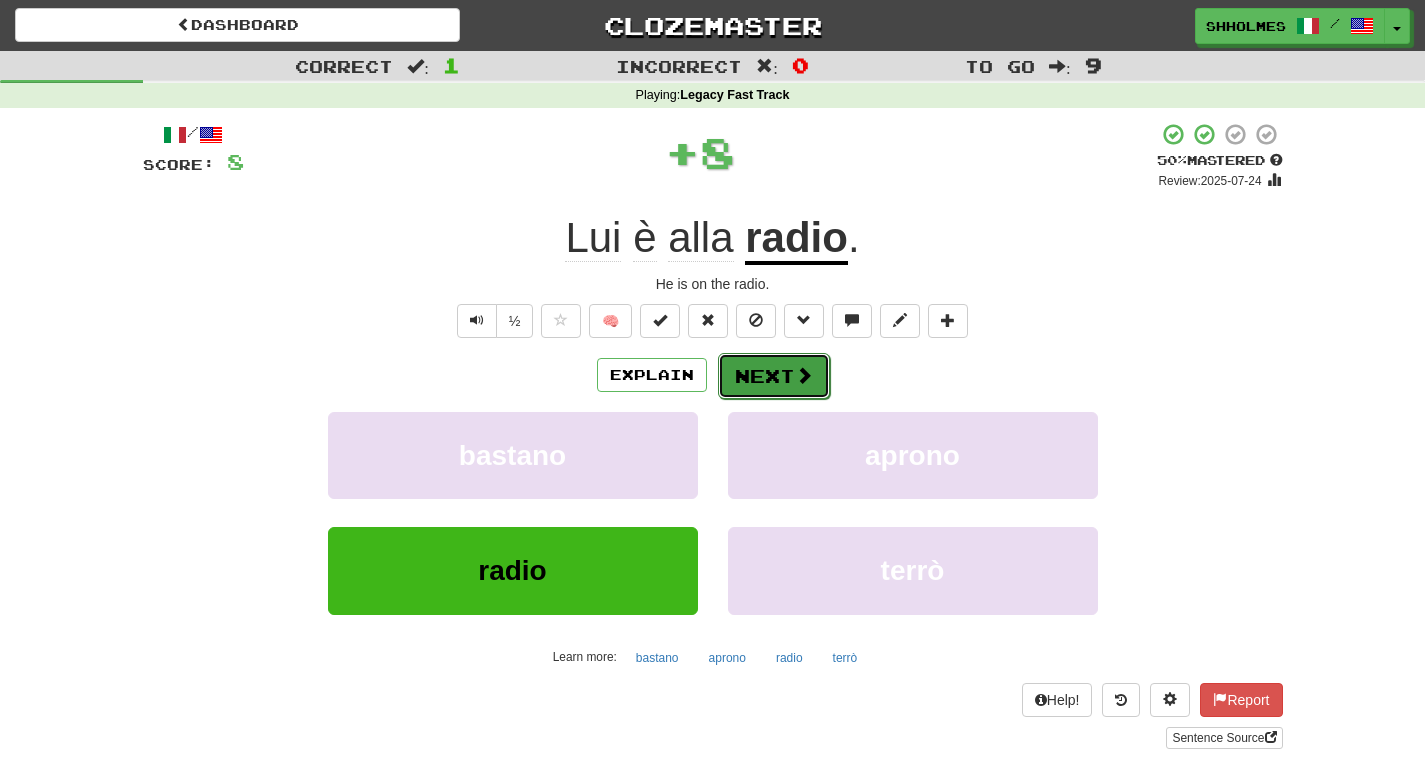 click at bounding box center (804, 375) 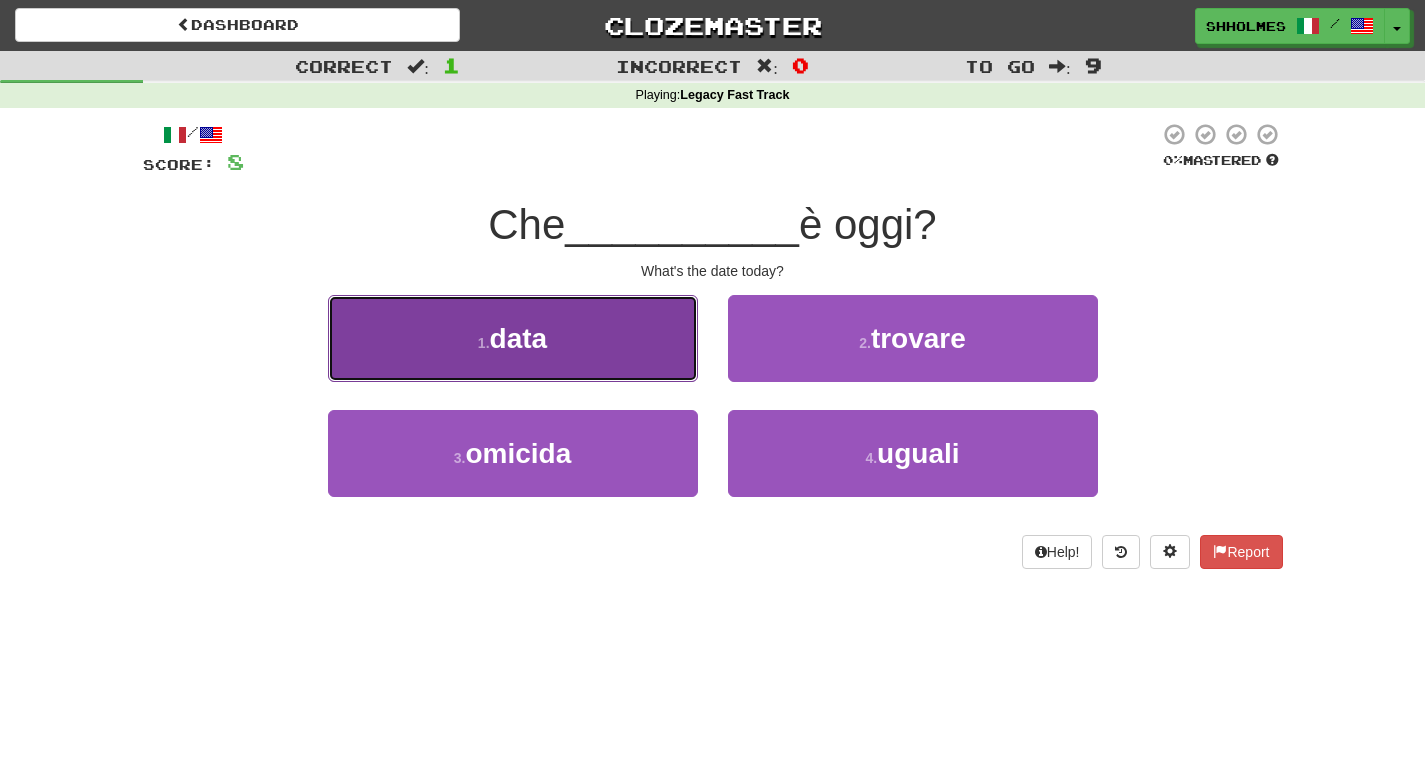 click on "1 .  data" at bounding box center (513, 338) 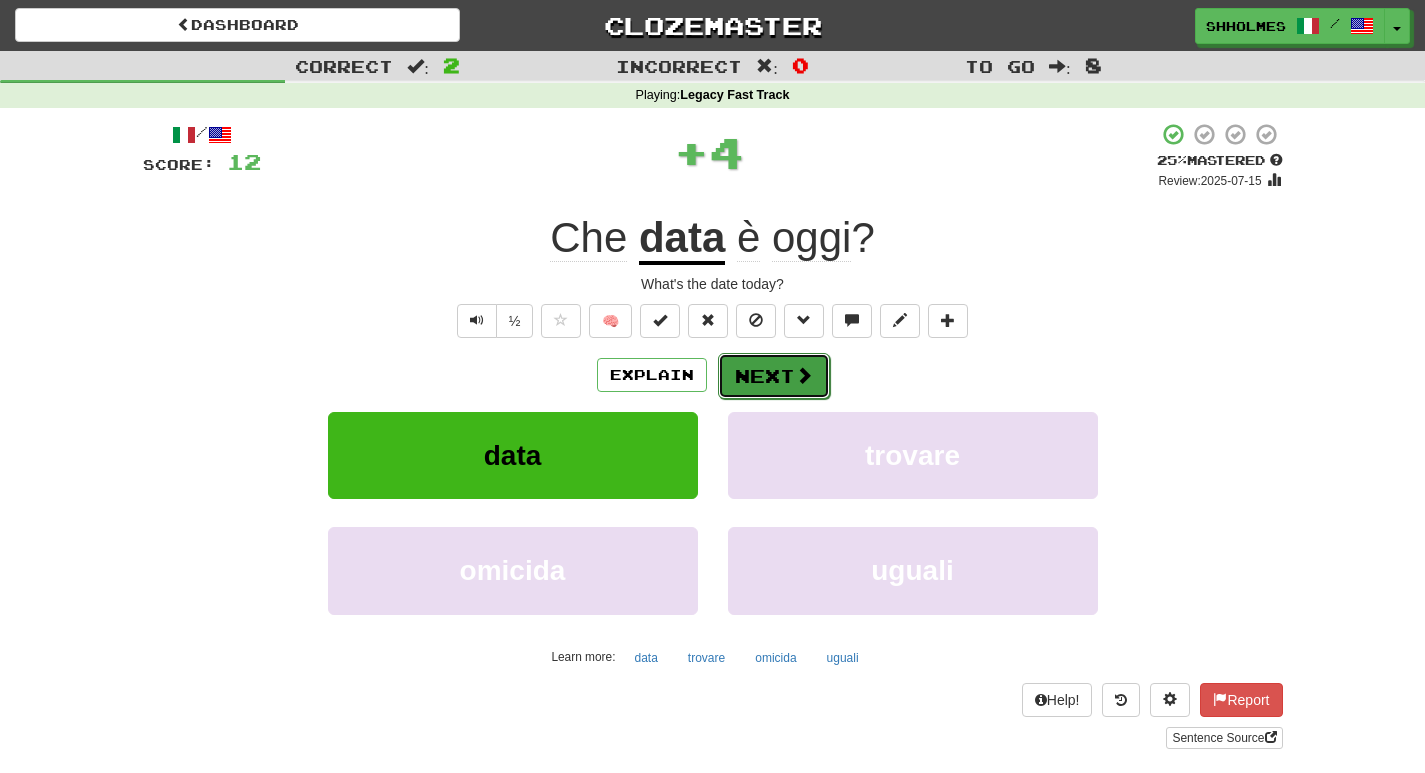 click on "Next" at bounding box center [774, 376] 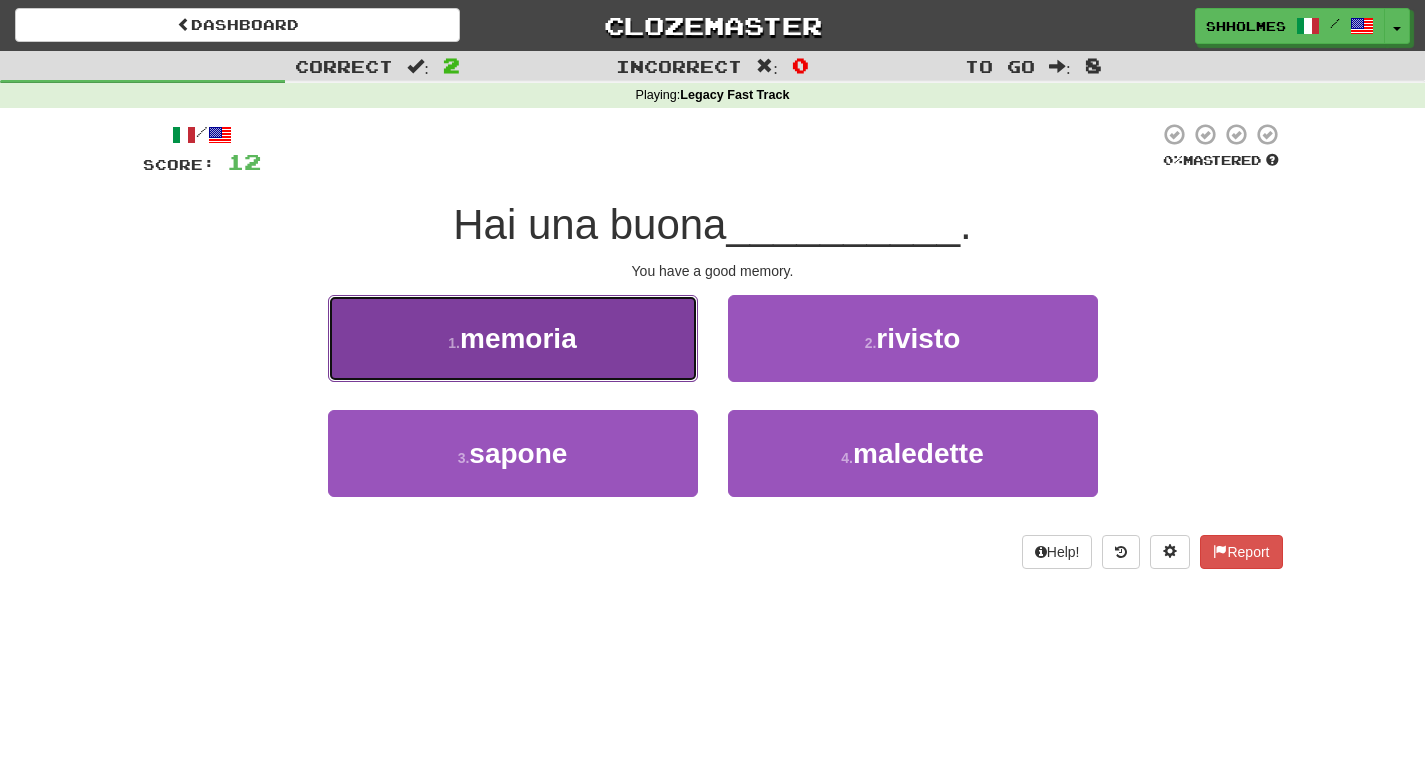 click on "1 .  memoria" at bounding box center [513, 338] 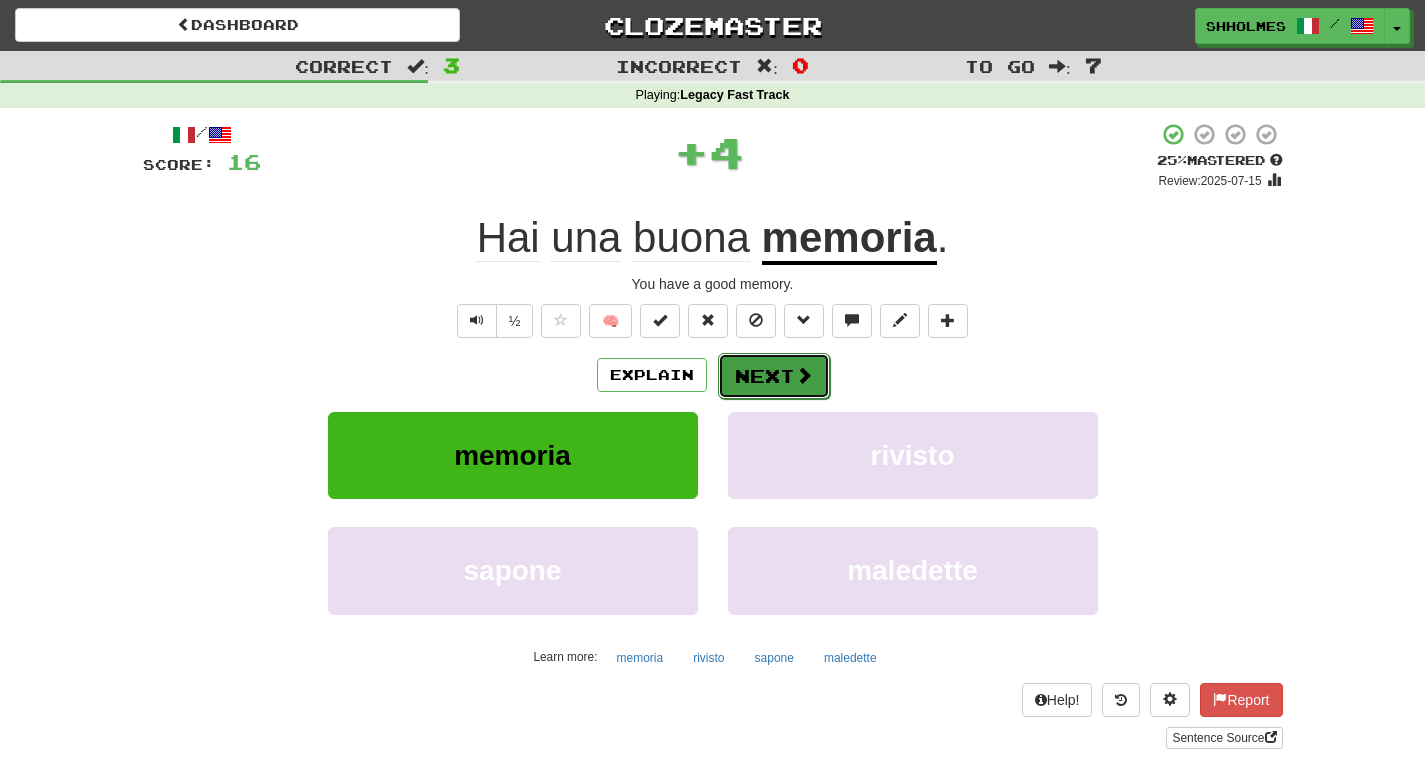 click at bounding box center (804, 375) 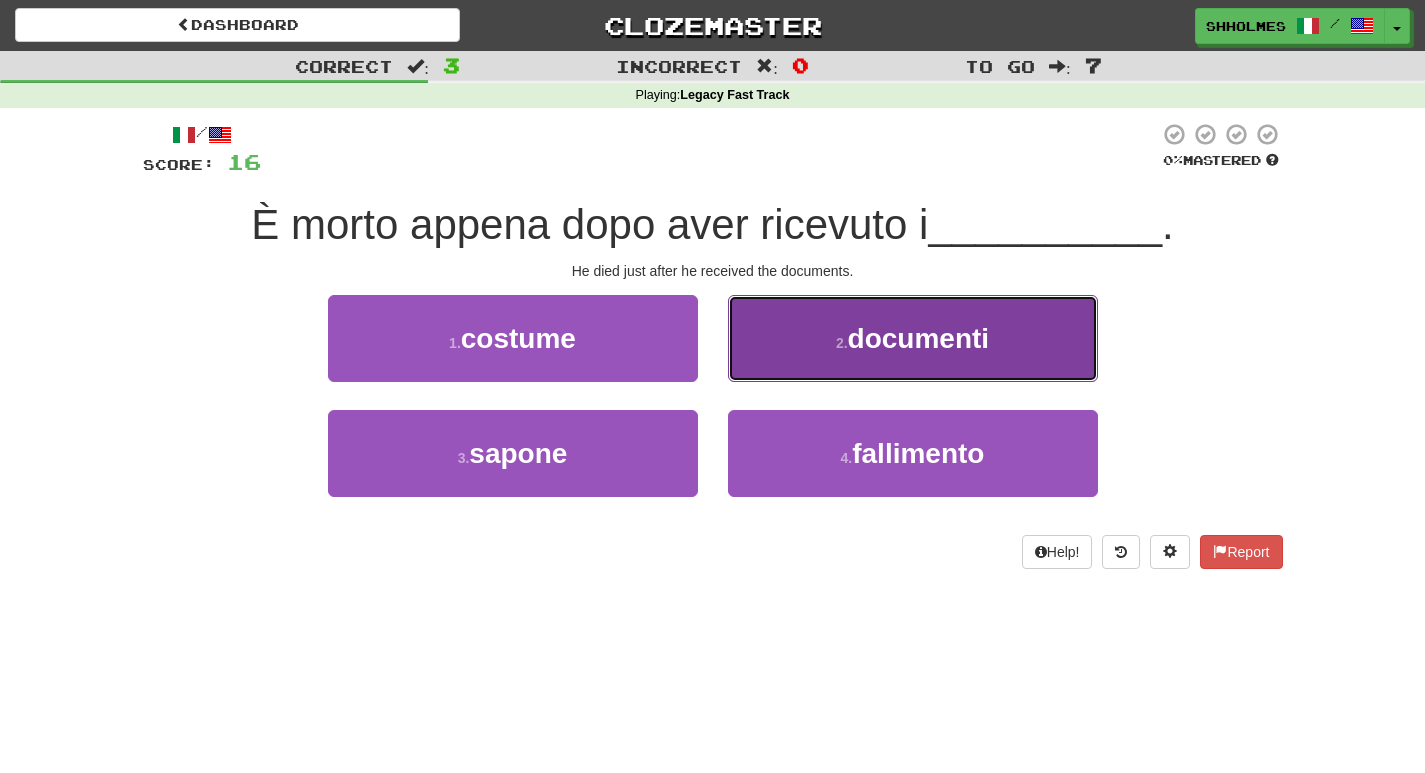 click on "2 .  documenti" at bounding box center [913, 338] 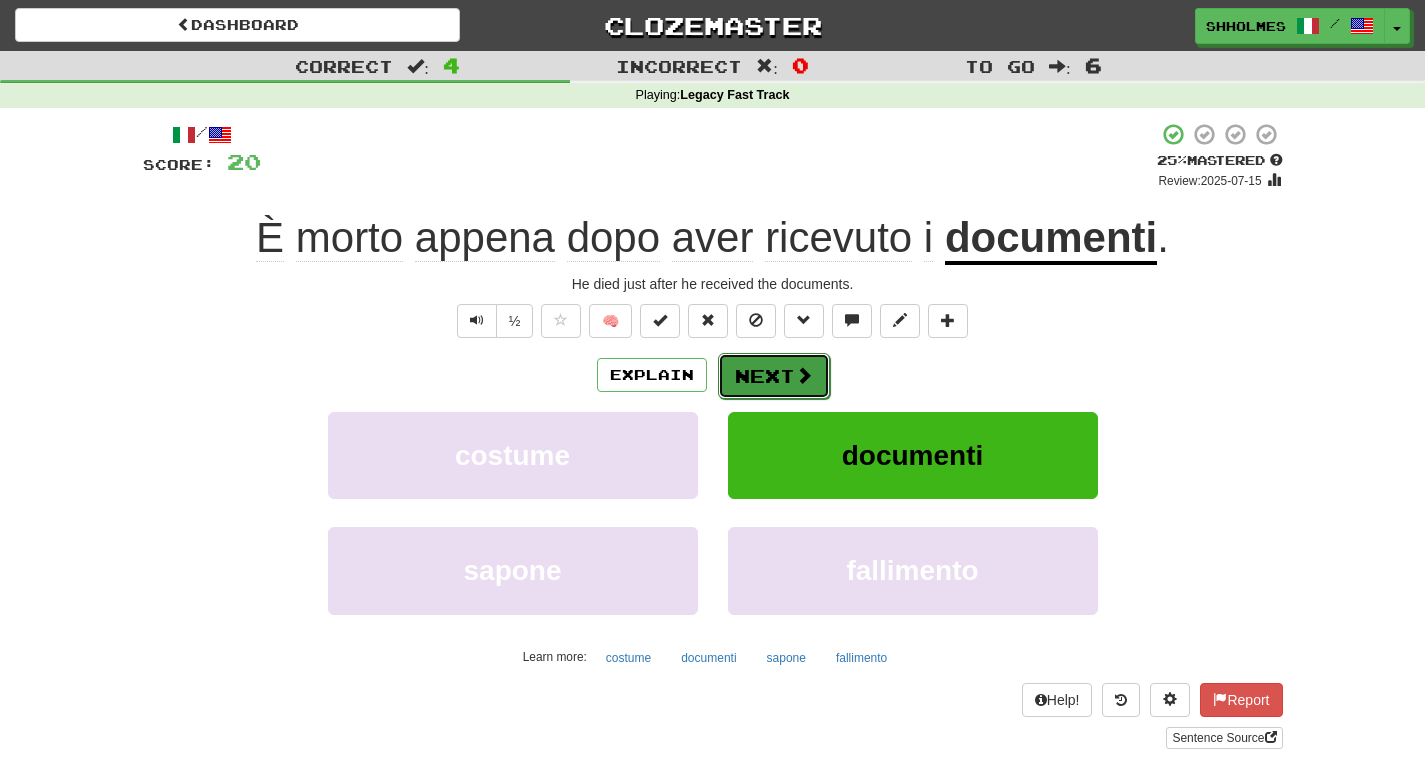 click at bounding box center (804, 375) 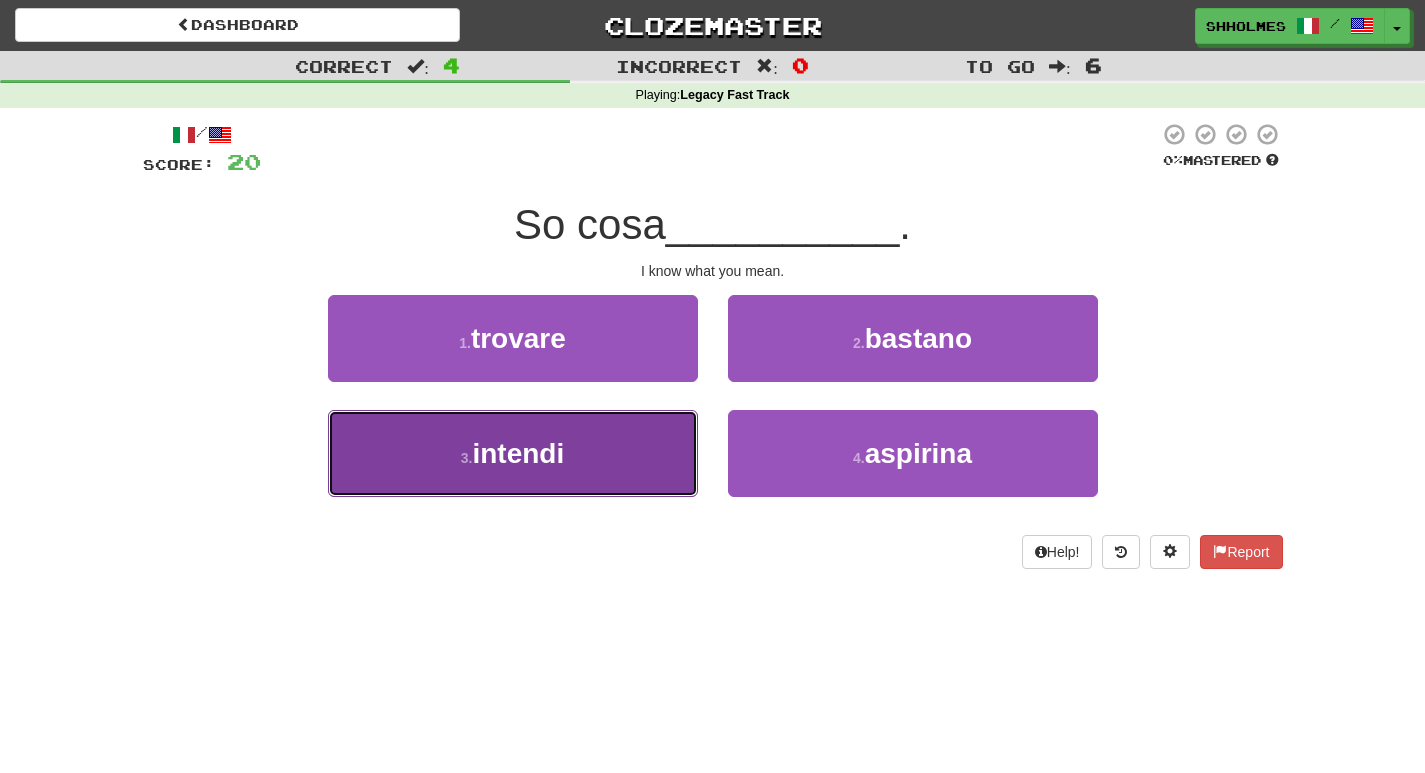 click on "3 .  intendi" at bounding box center (513, 453) 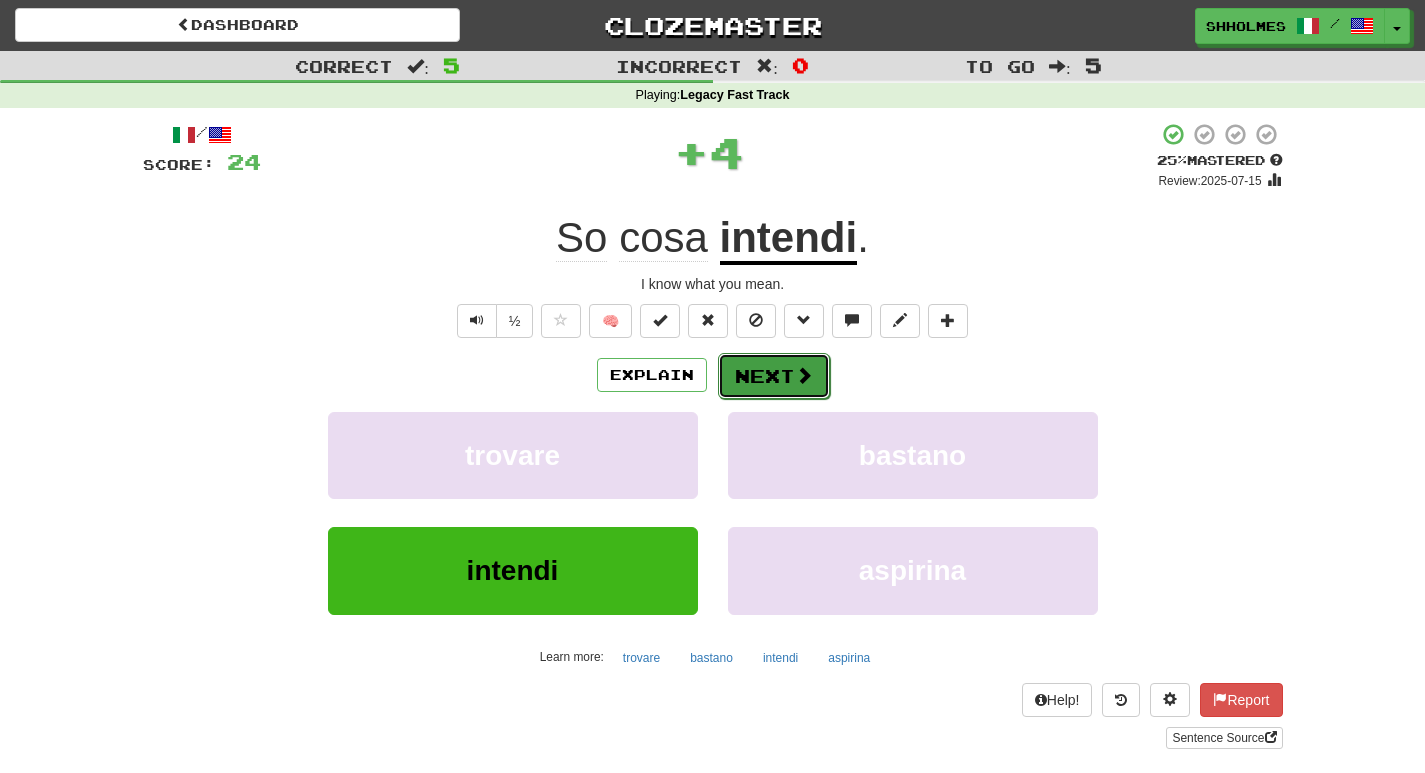click on "Next" at bounding box center (774, 376) 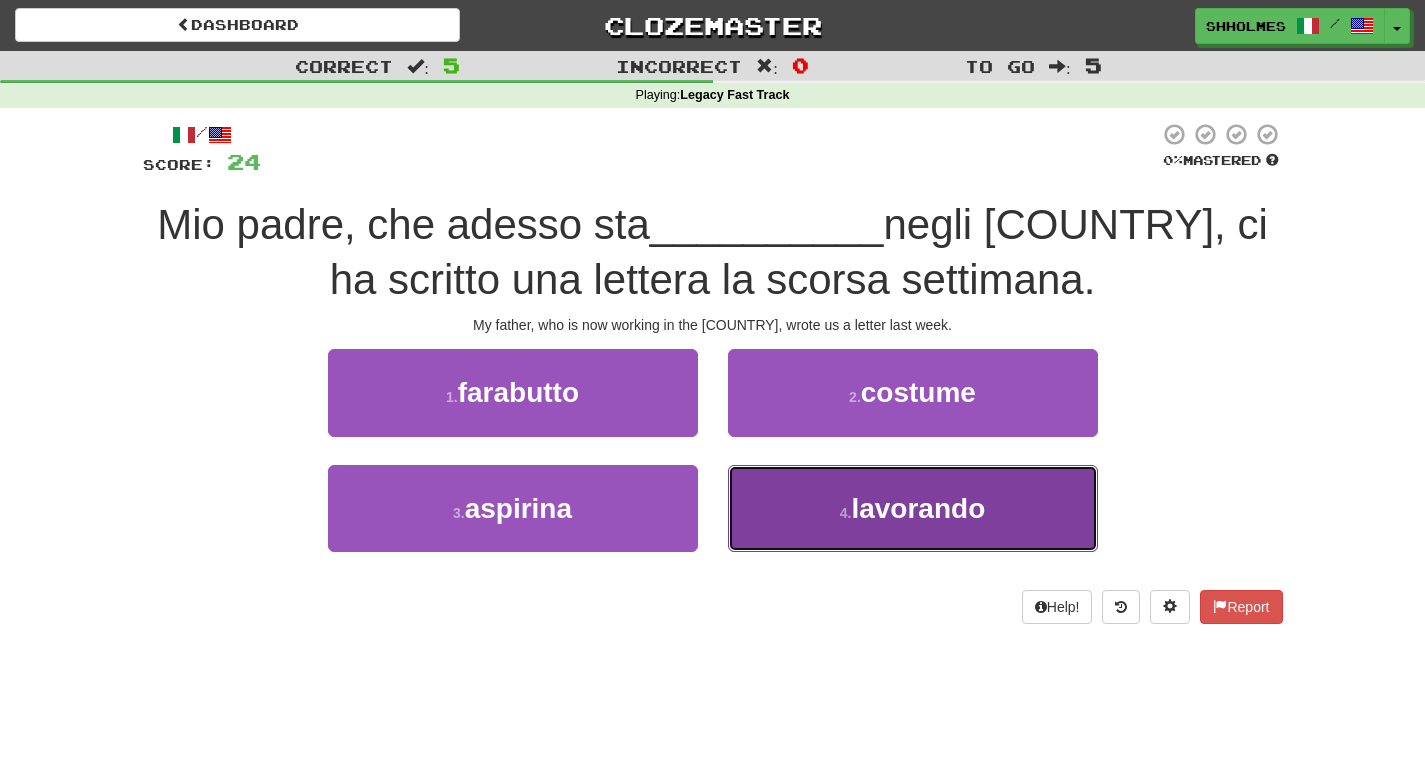click on "4 .  lavorando" at bounding box center [913, 508] 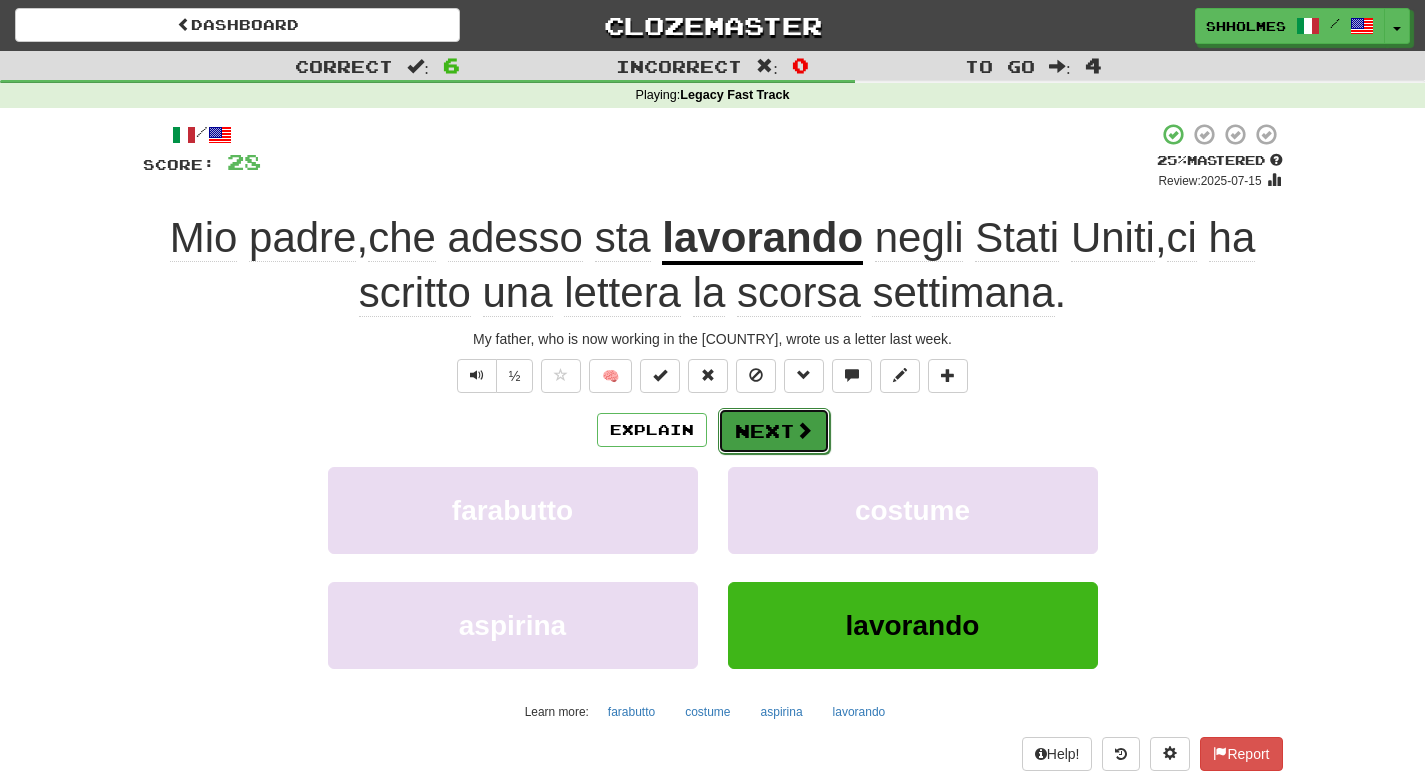 click on "Next" at bounding box center [774, 431] 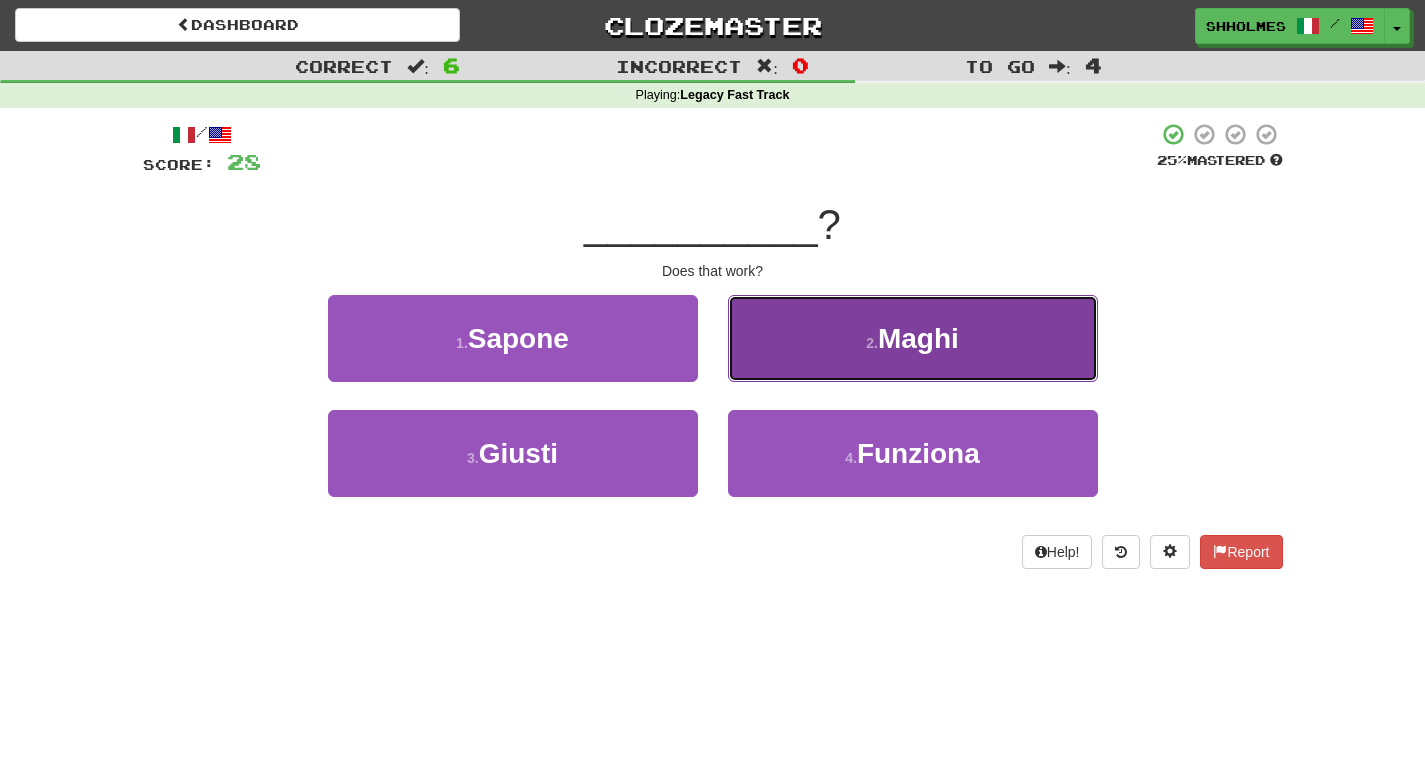 click on "2 .  Maghi" at bounding box center (913, 338) 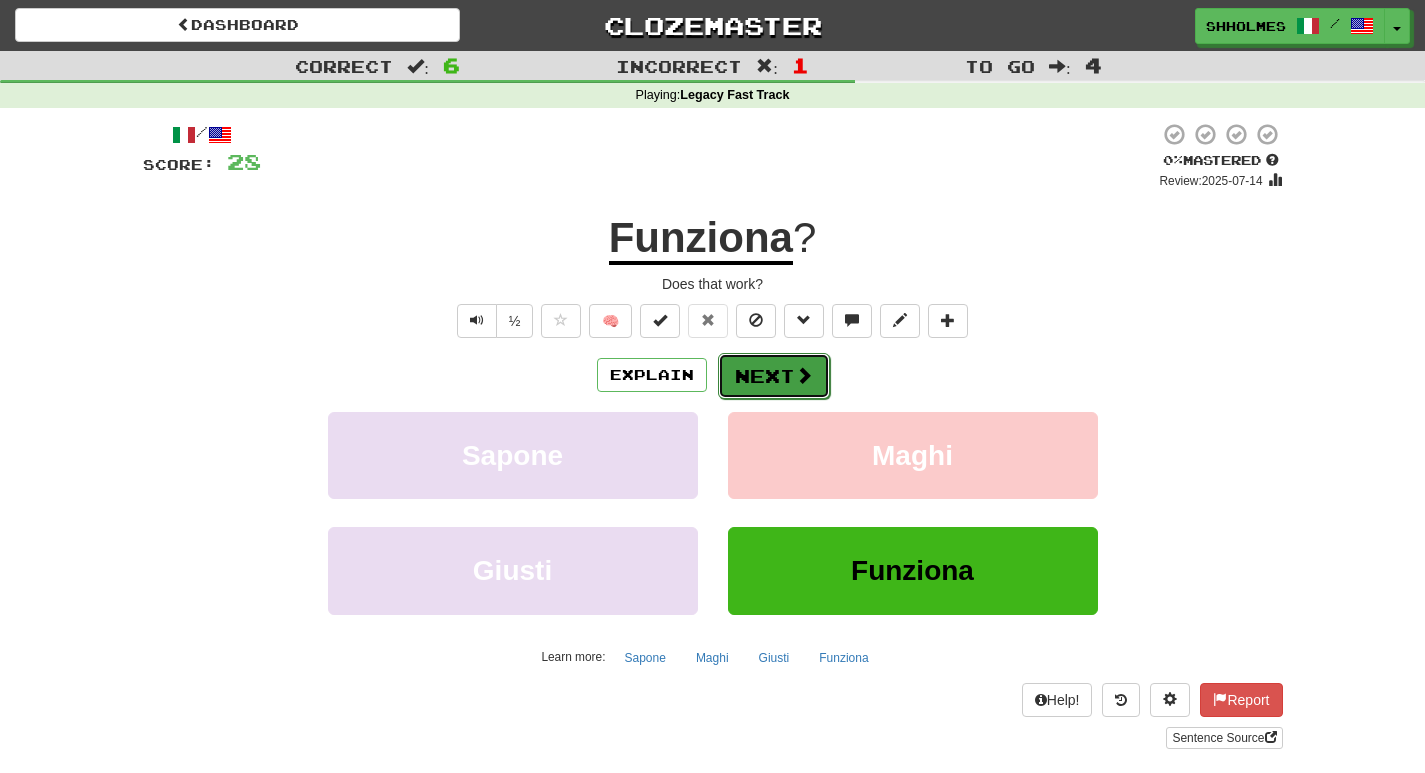 click at bounding box center (804, 375) 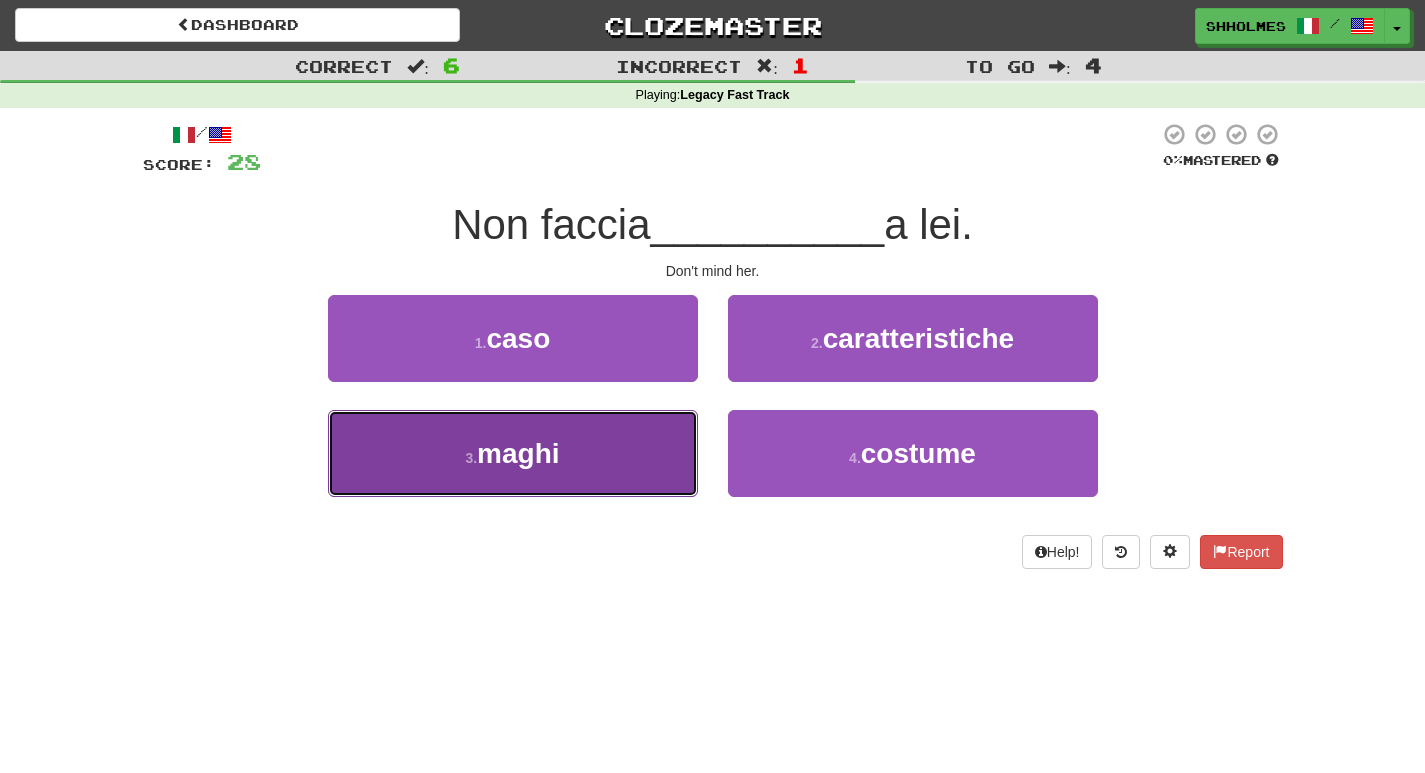 click on "3 .  maghi" at bounding box center [513, 453] 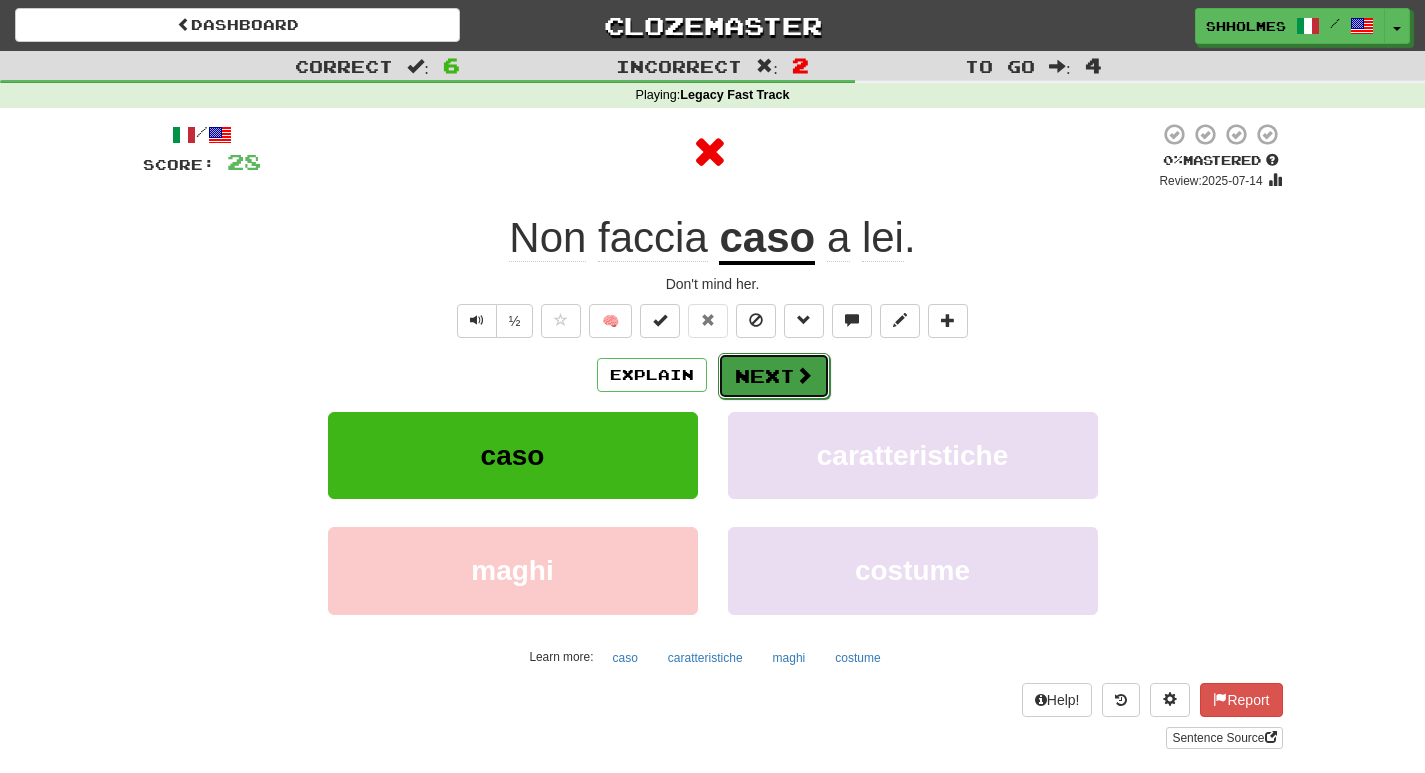click on "Next" at bounding box center [774, 376] 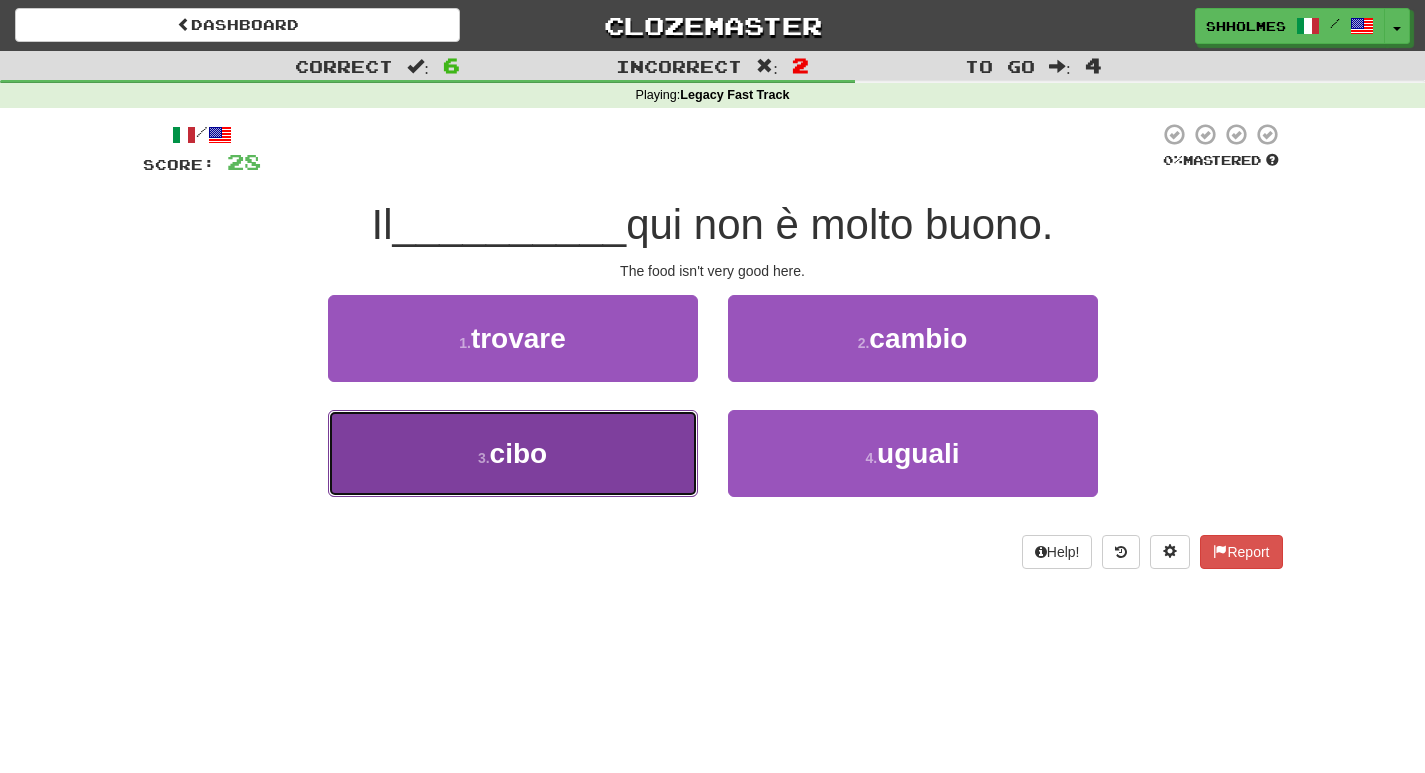 click on "3 .  cibo" at bounding box center (513, 453) 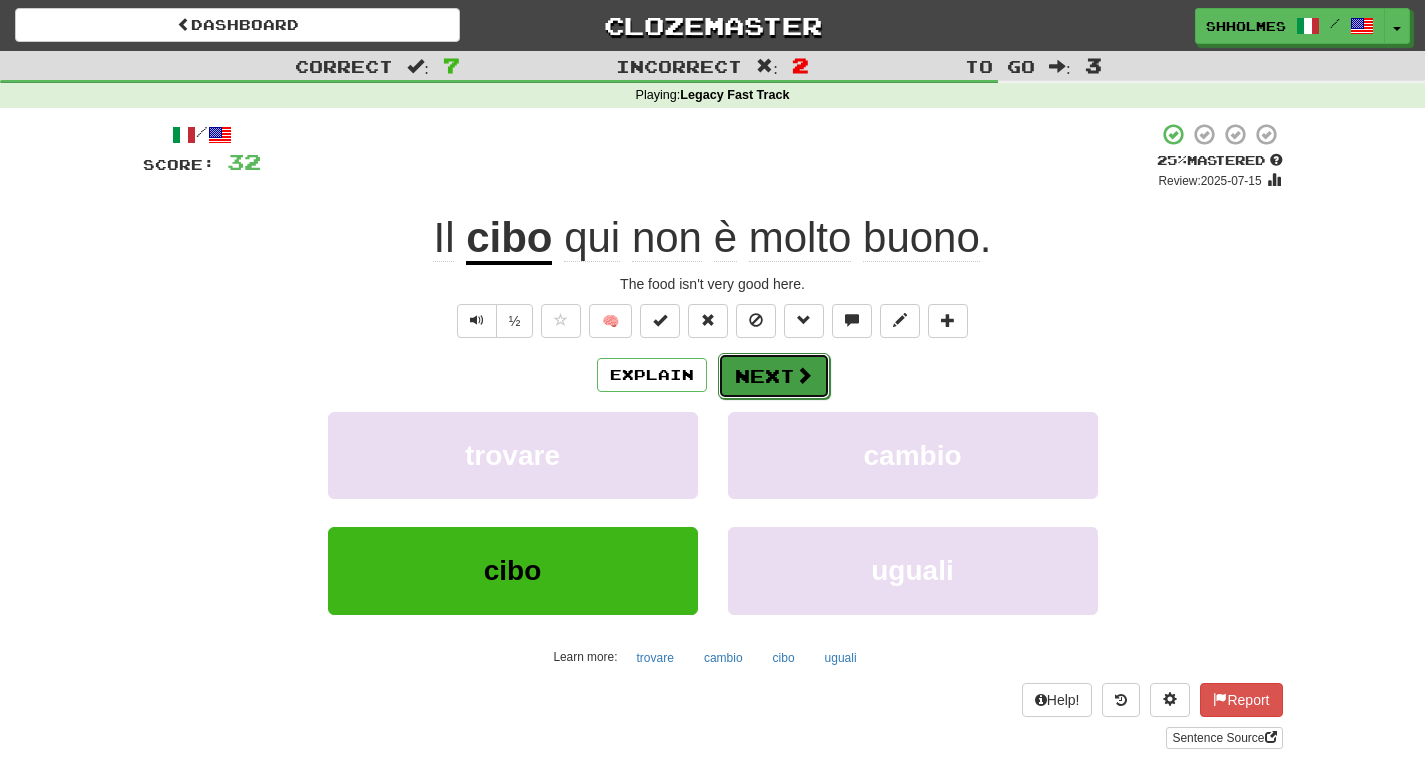 click on "Next" at bounding box center (774, 376) 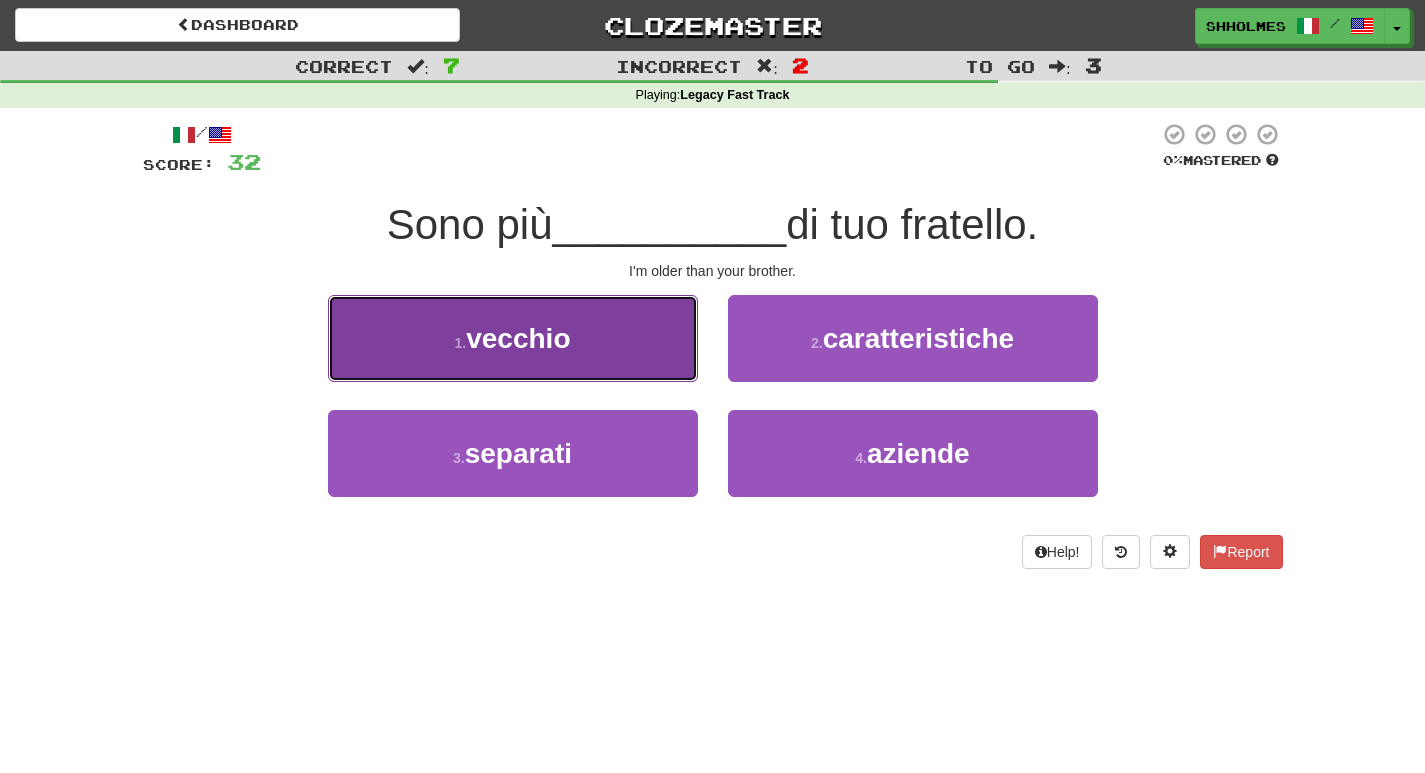 click on "1 .  vecchio" at bounding box center [513, 338] 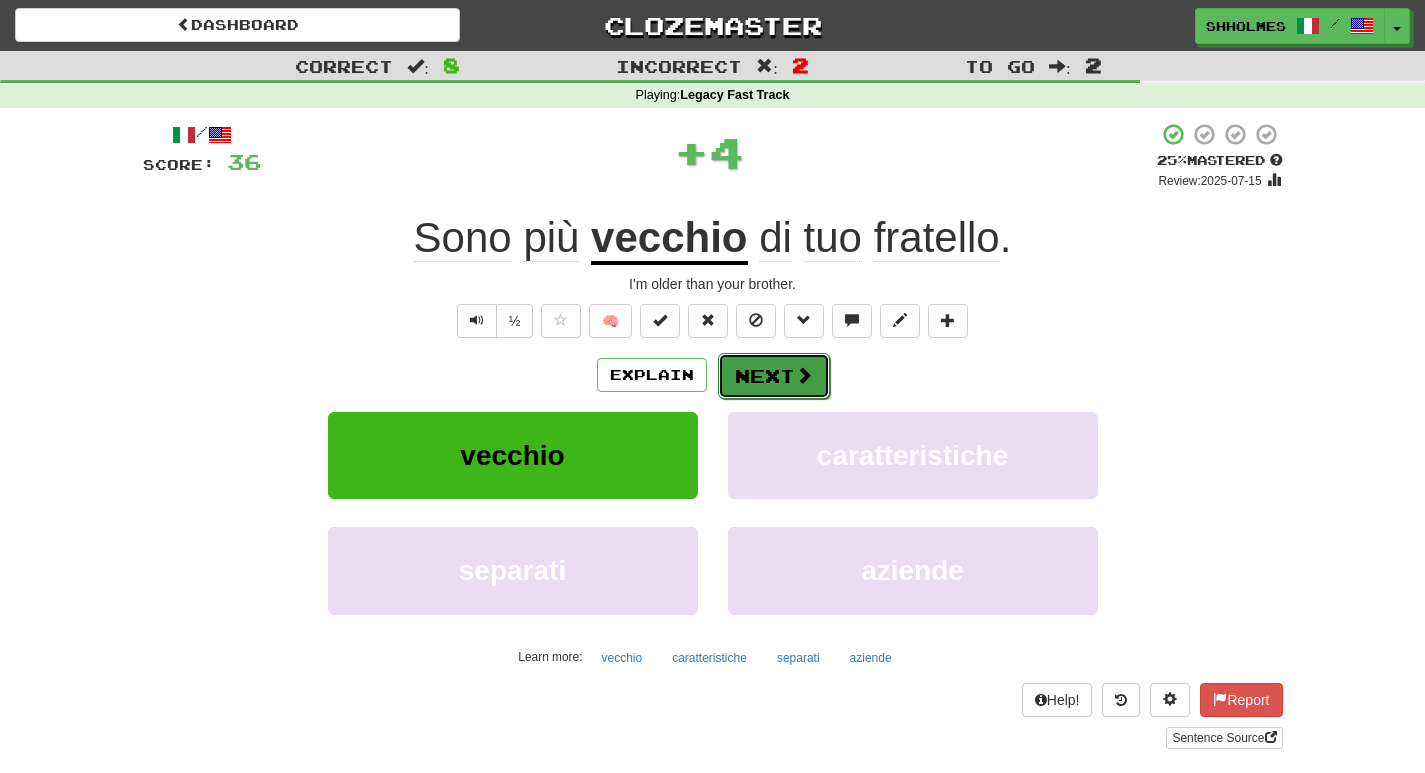 click at bounding box center (804, 375) 